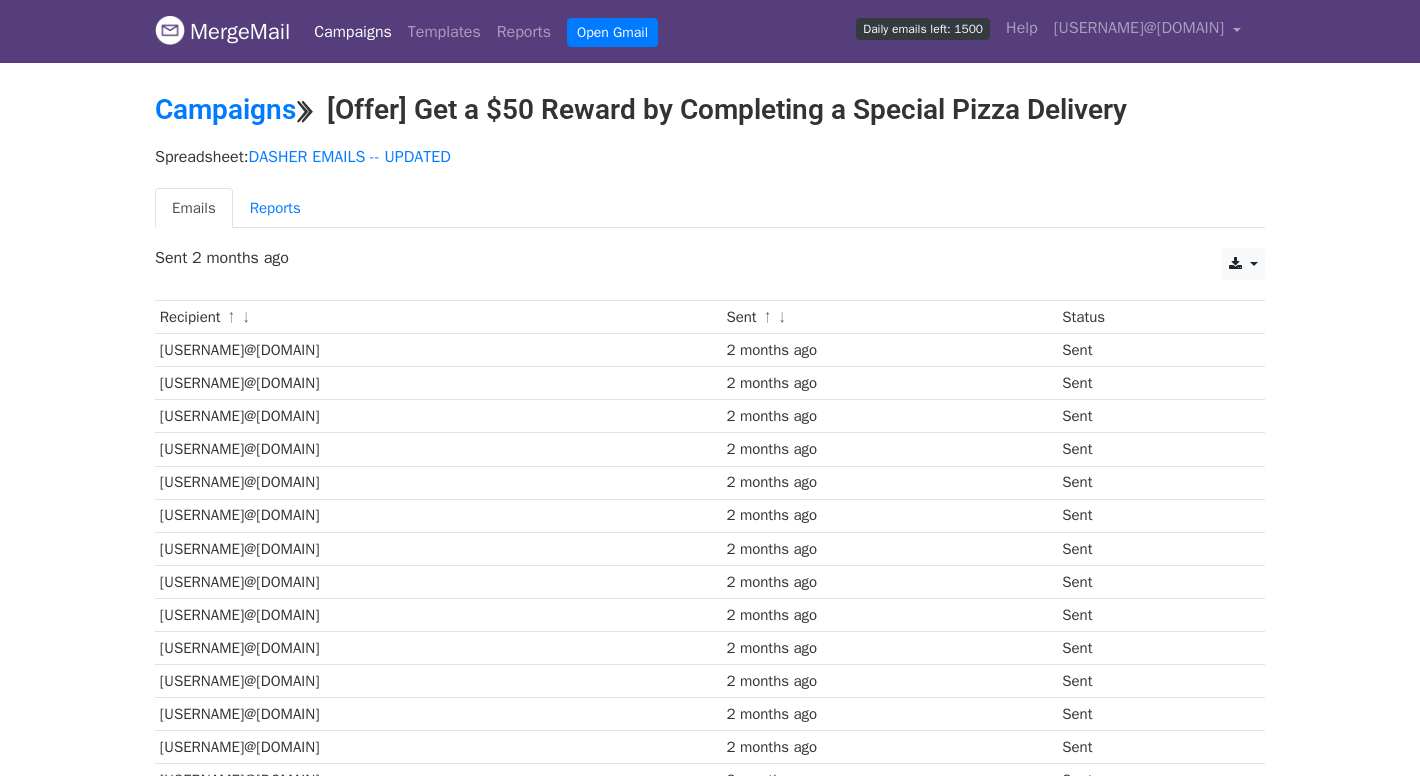scroll, scrollTop: 0, scrollLeft: 0, axis: both 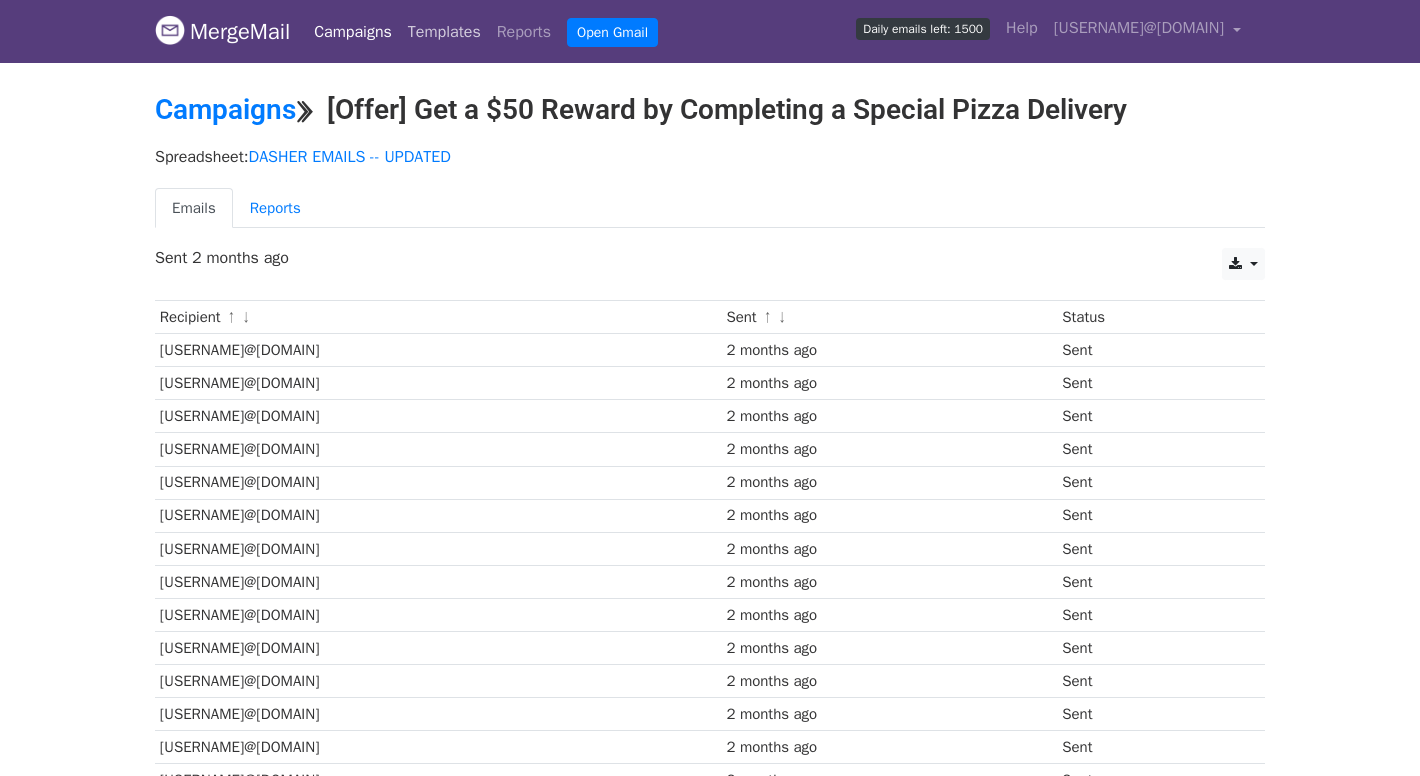 click on "Templates" at bounding box center (444, 32) 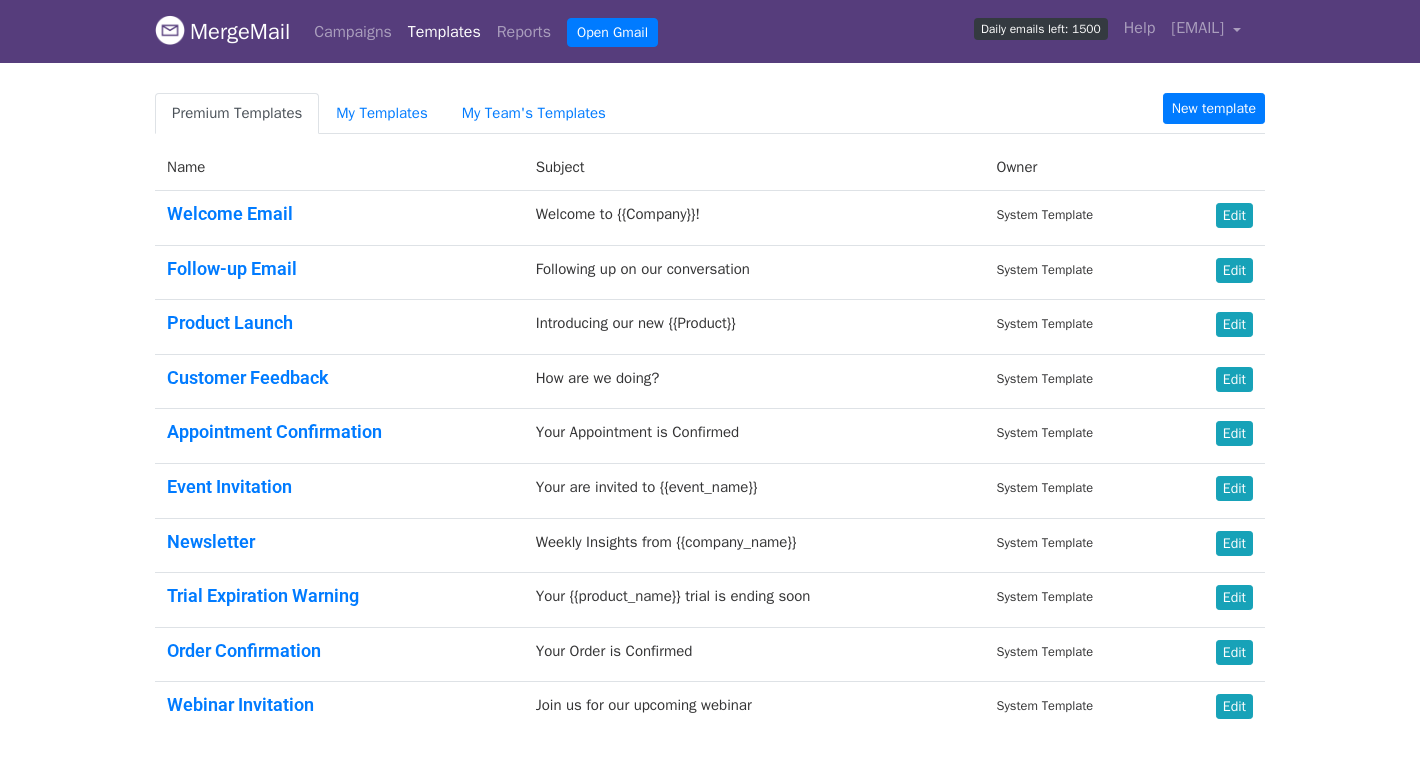 scroll, scrollTop: 0, scrollLeft: 0, axis: both 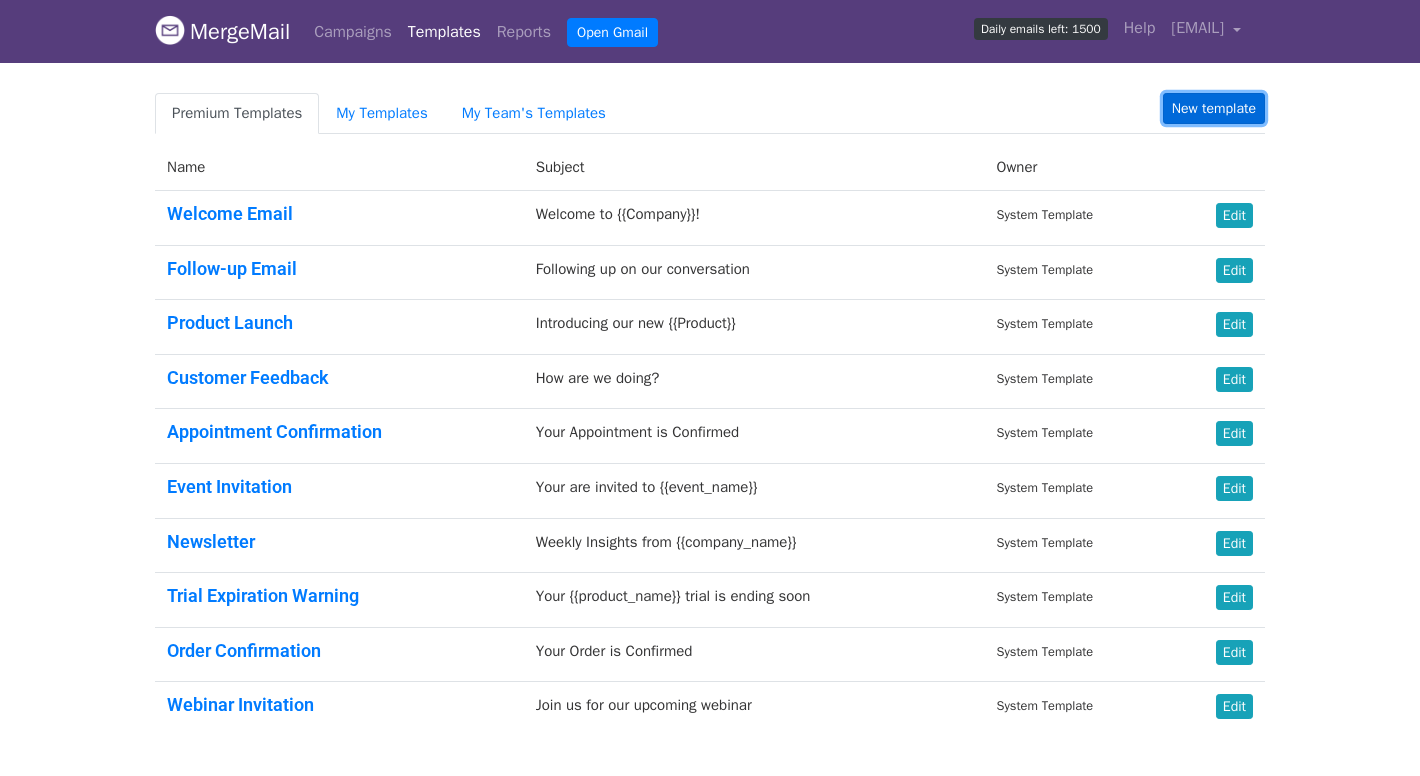 click on "New template" at bounding box center (1214, 108) 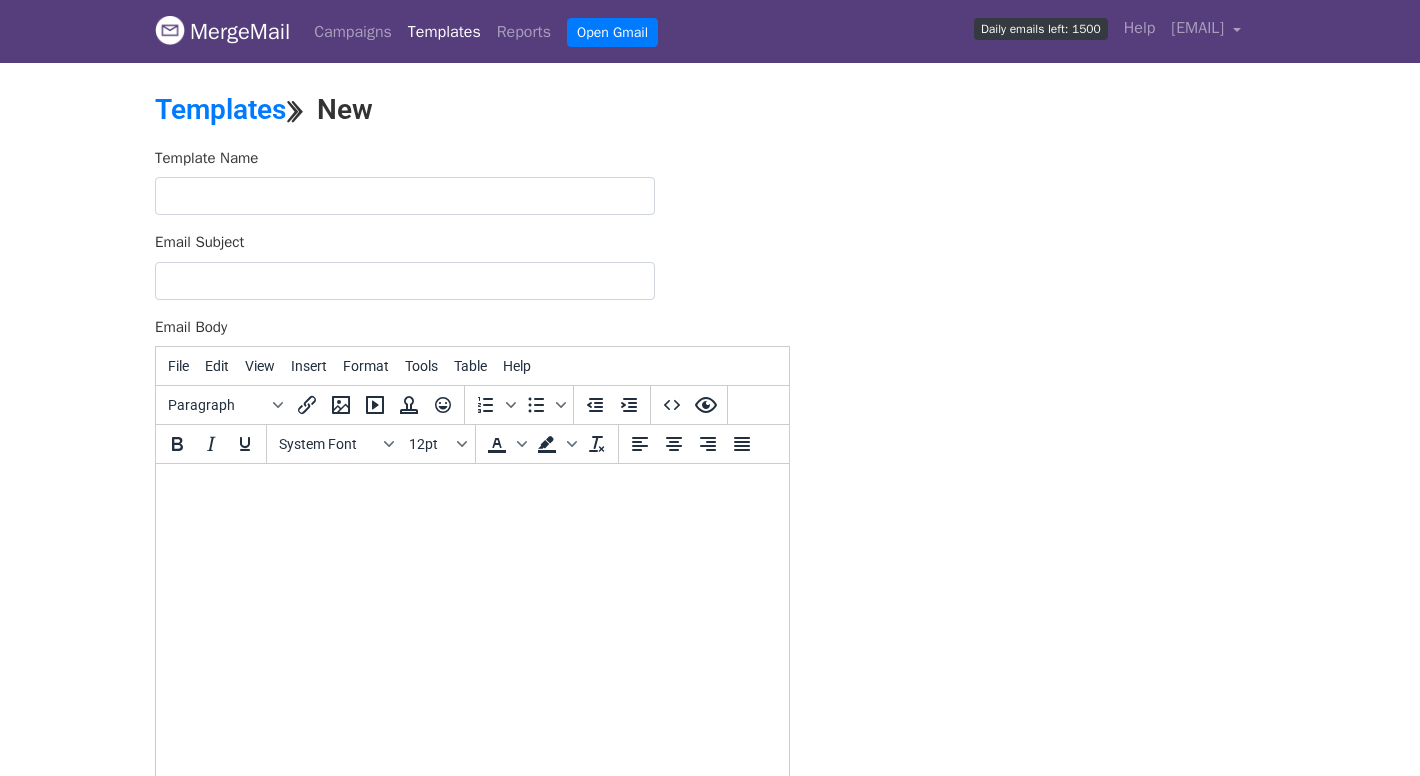 scroll, scrollTop: 0, scrollLeft: 0, axis: both 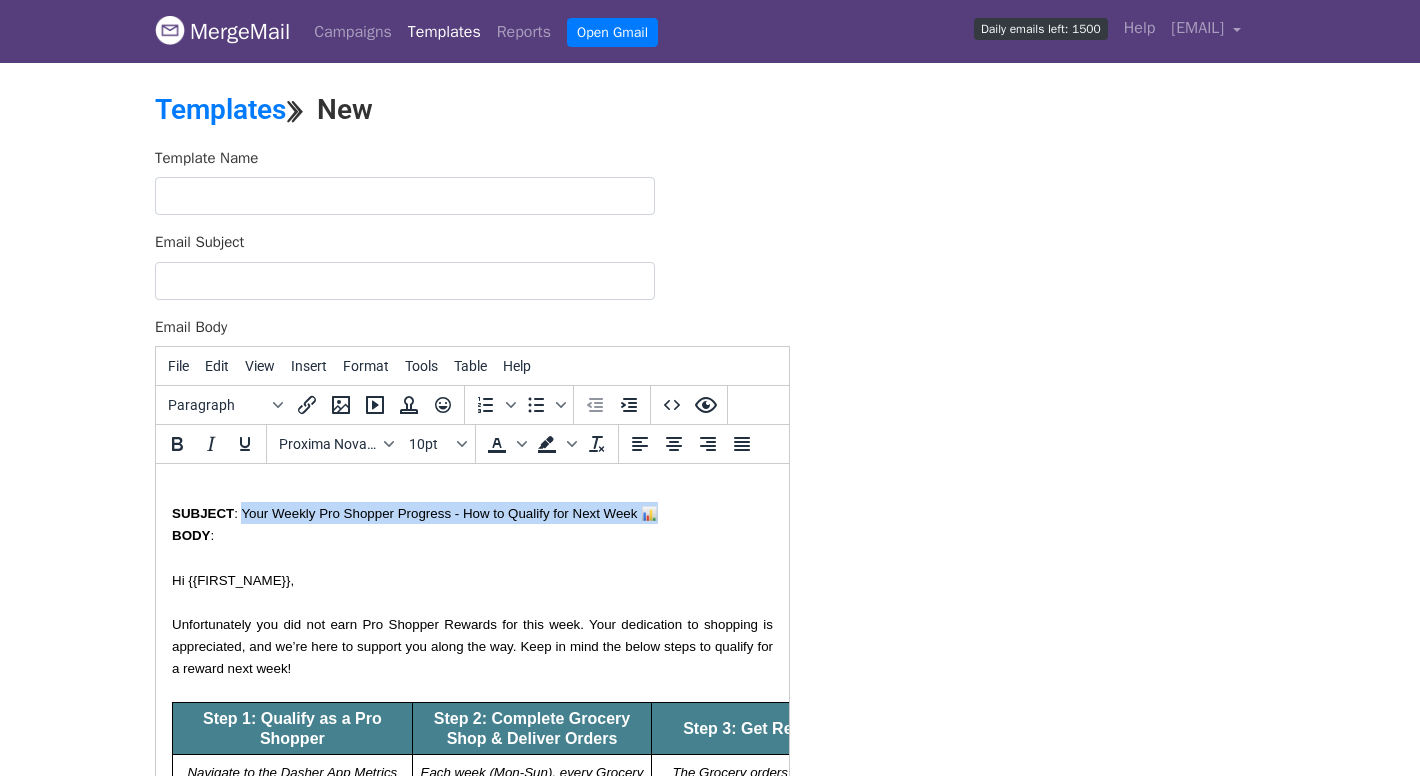 drag, startPoint x: 672, startPoint y: 522, endPoint x: 242, endPoint y: 518, distance: 430.01862 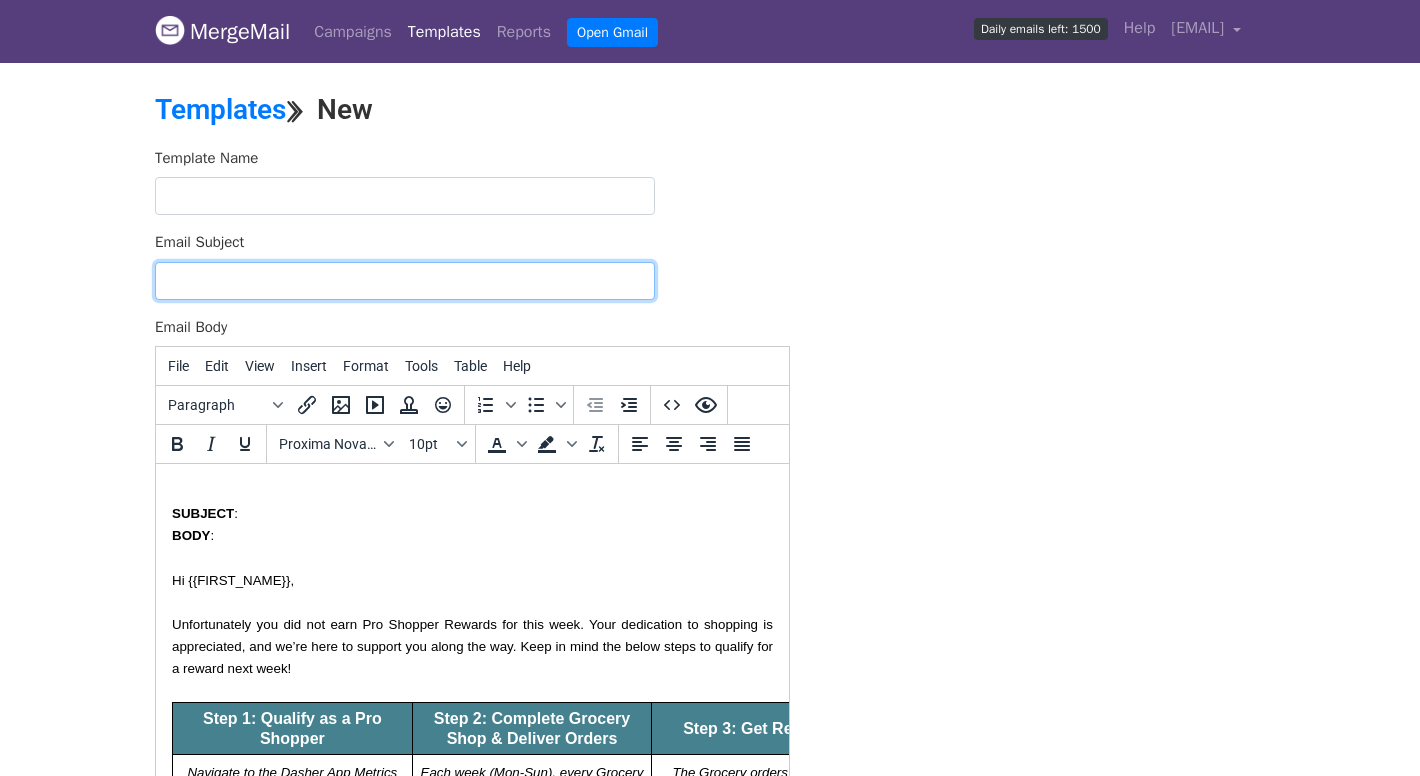 click on "Email Subject" at bounding box center [405, 281] 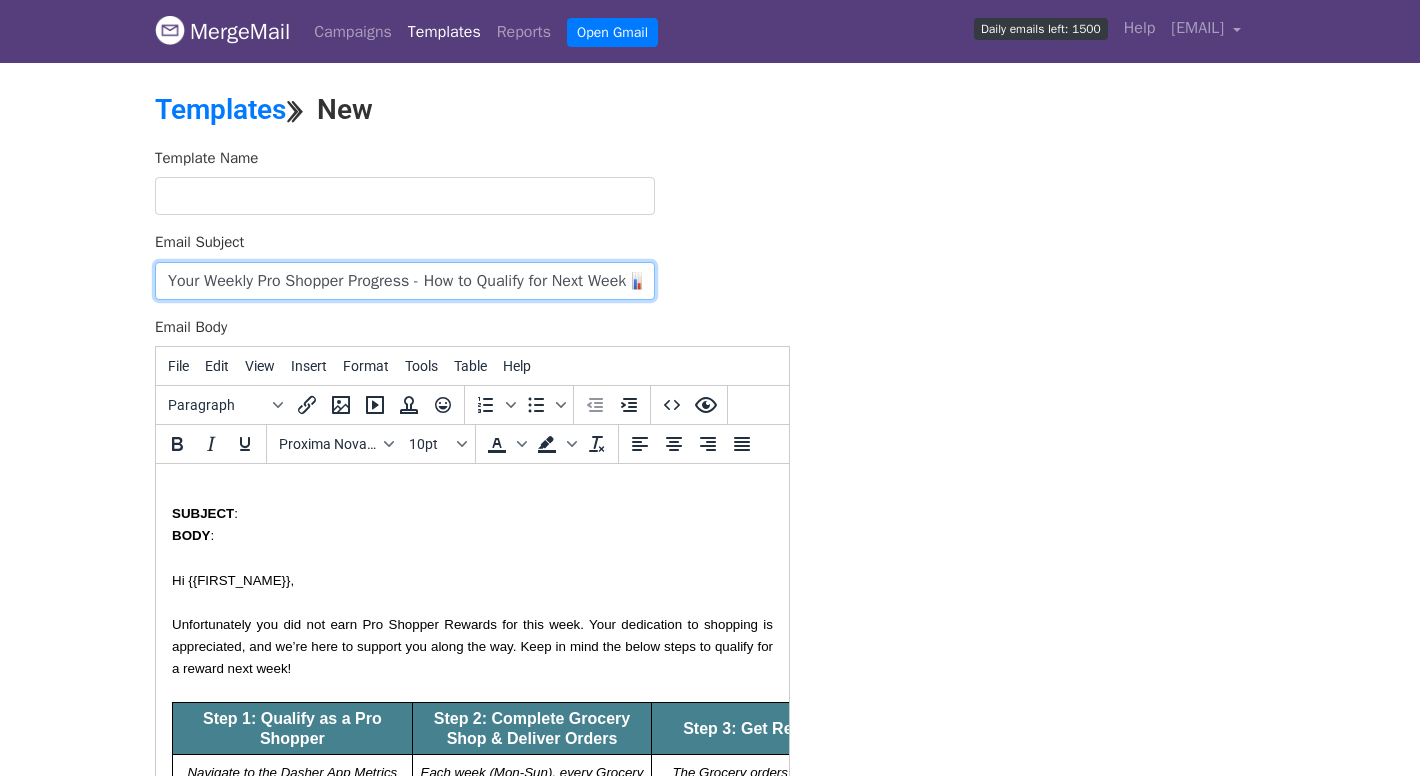 scroll, scrollTop: 0, scrollLeft: 27, axis: horizontal 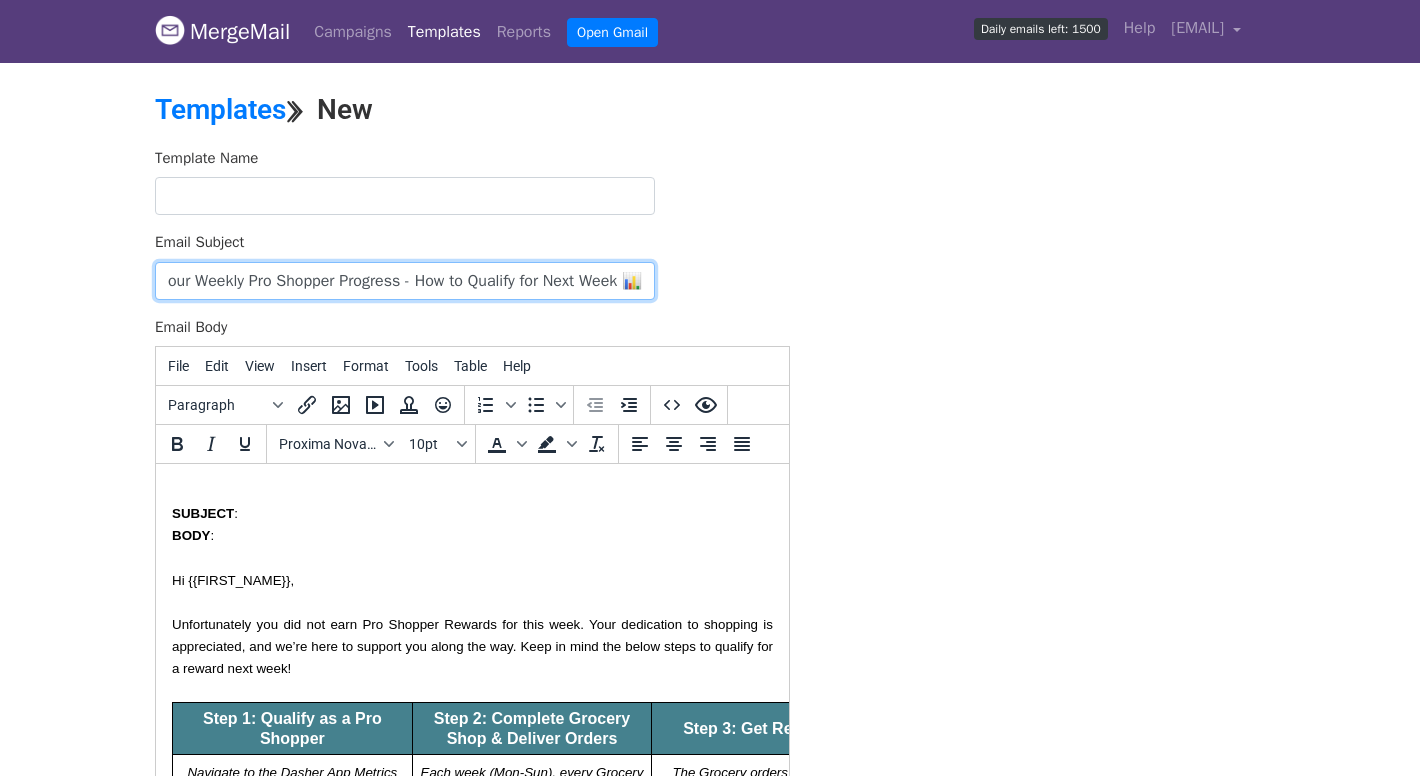 type on "Your Weekly Pro Shopper Progress - How to Qualify for Next Week 📊" 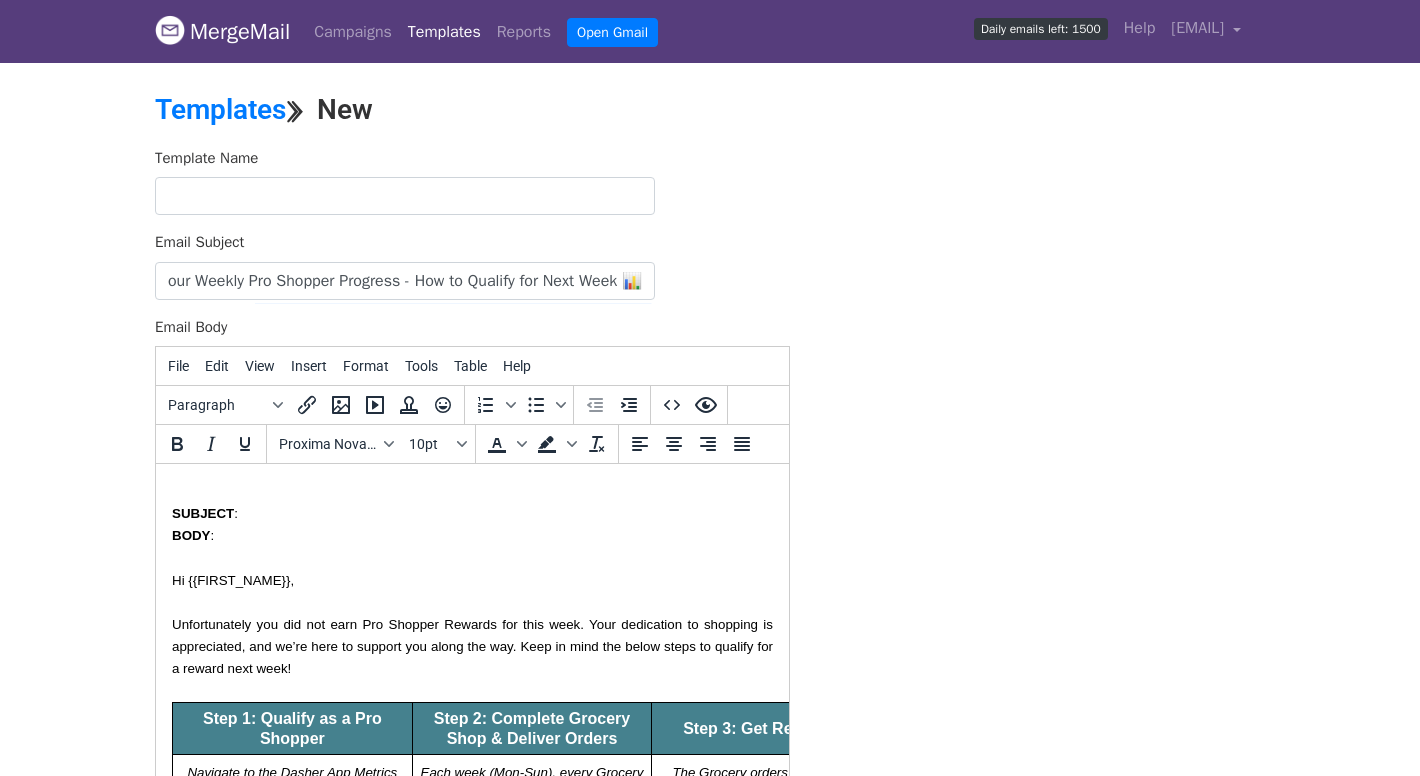 scroll, scrollTop: 0, scrollLeft: 0, axis: both 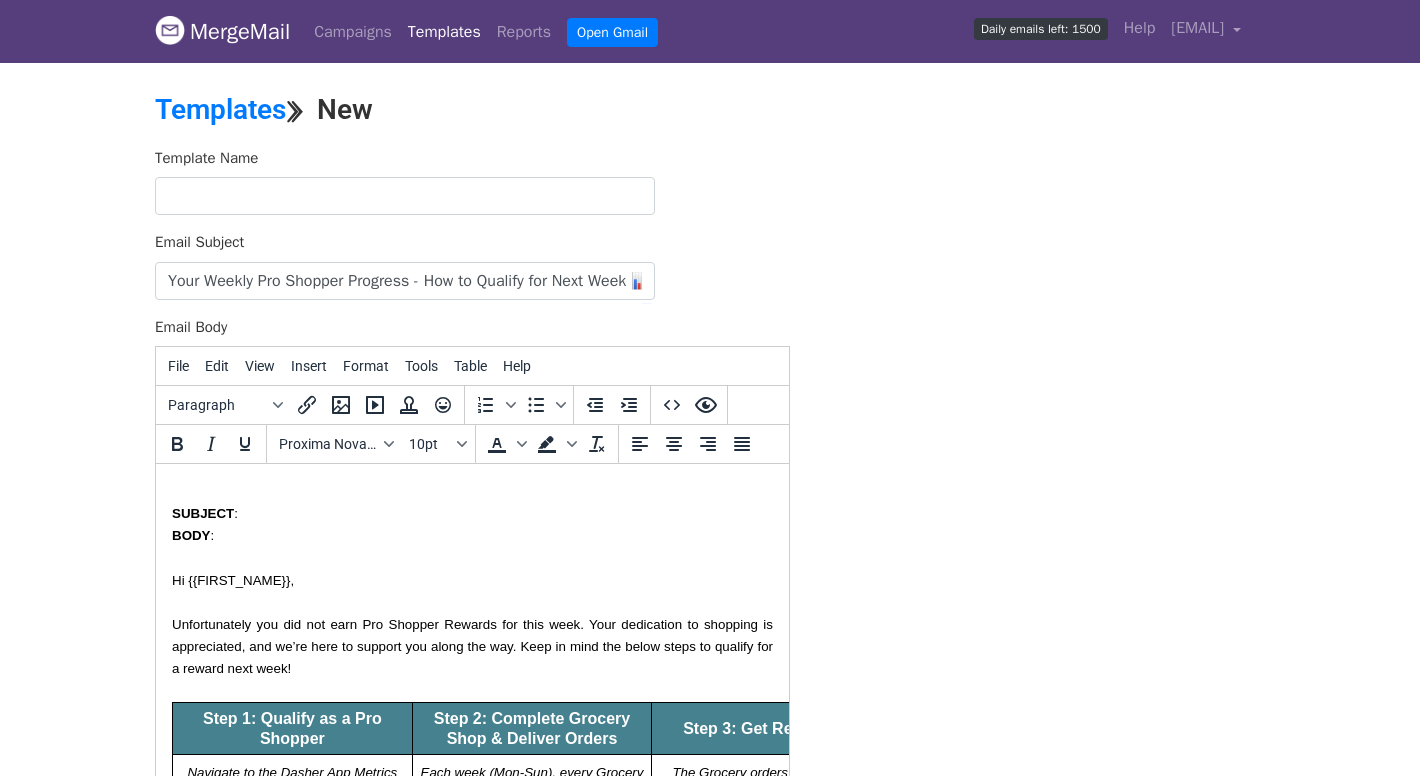 drag, startPoint x: 260, startPoint y: 544, endPoint x: 136, endPoint y: 491, distance: 134.85178 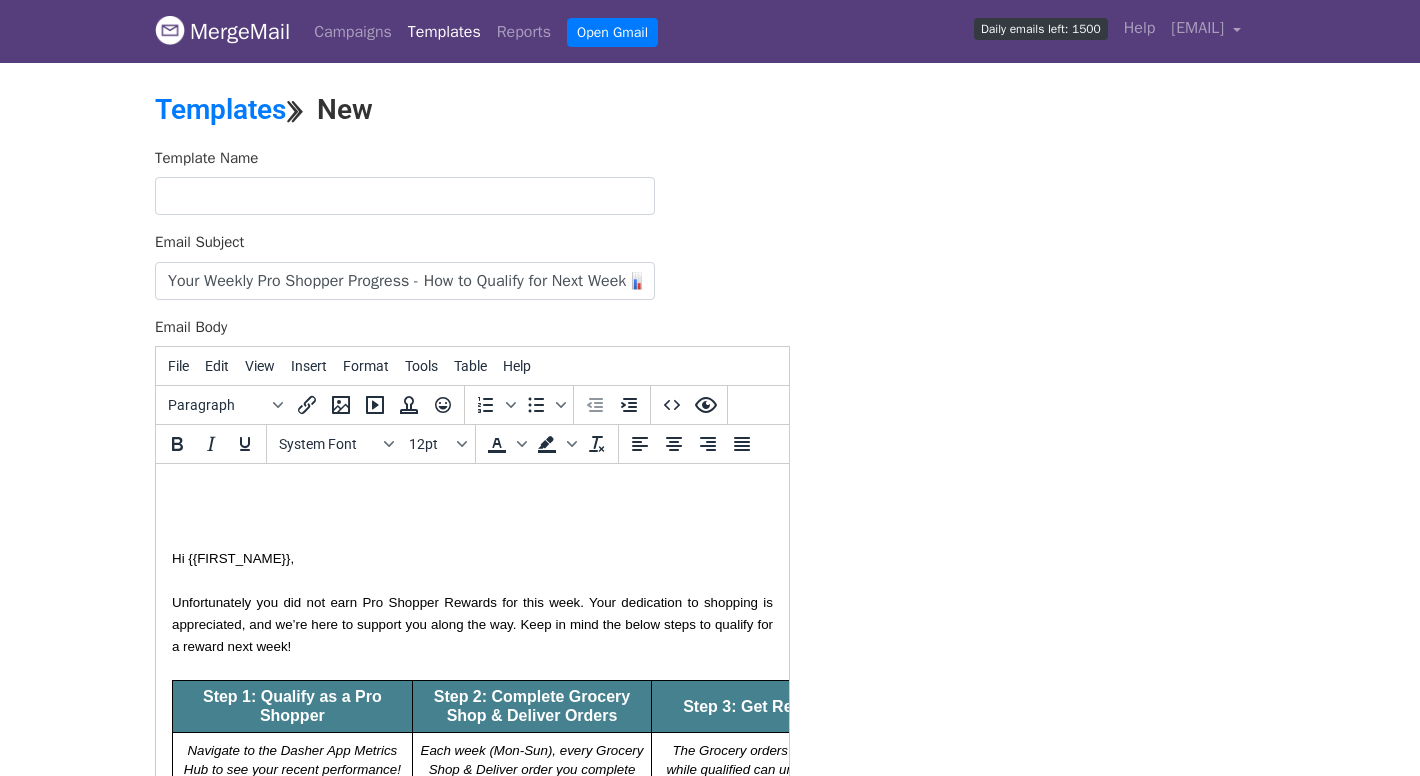 click on "Hi {{FIRST_NAME}},  Unfortunately you did not earn Pro Shopper Rewards for this week. Your dedication to shopping is appreciated, and we’re here to support you along the way. Keep in mind the below steps to qualify for a reward next week!  Step 1: Qualify as a Pro Shopper Step 2: Complete Grocery Shop & Deliver Orders Step 3: Get Rewarded!* Navigate to the Dasher App Metrics Hub to see your recent performance! Metrics refresh daily. Each week (Mon-Sun), every Grocery Shop & Deliver order you complete while you qualify as a Pro Shopper counts toward your weekly total. NEW: Orders with 20+ total items will count as 2 orders toward your weekly reward The Grocery orders you complete while qualified can unlock a reward. See the options available below! Weekly Reward Options Tier Grocery Orders Completed While Qualified as a Pro Weekly Reward 1 10 - 19 $50 2 20 - 39 $100 3 40+ $200 To learn more,  open the Ratings Tab on your Dasher App to check out your most recent ratings Dasher App FAQ" at bounding box center [472, 1643] 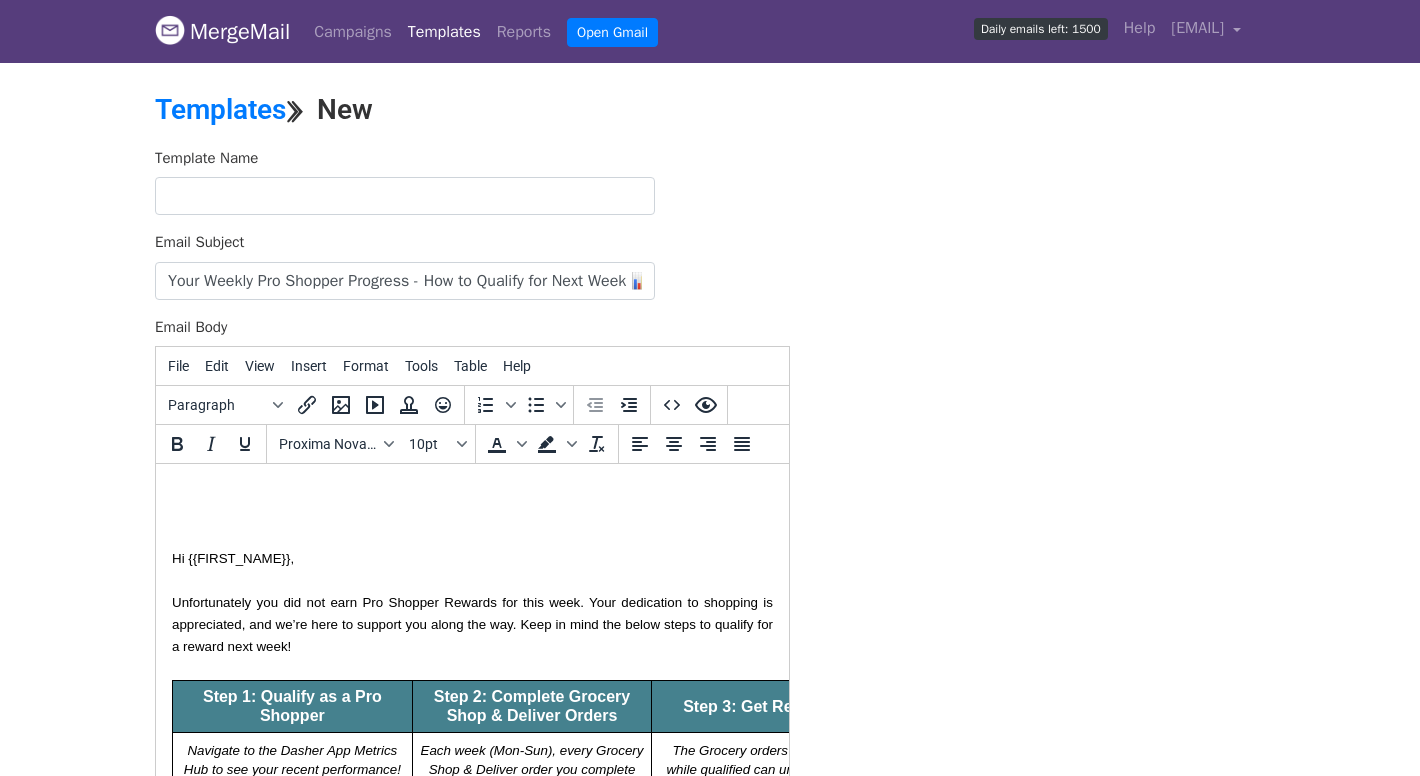 click on "Hi {{FIRST_NAME}}," at bounding box center [233, 558] 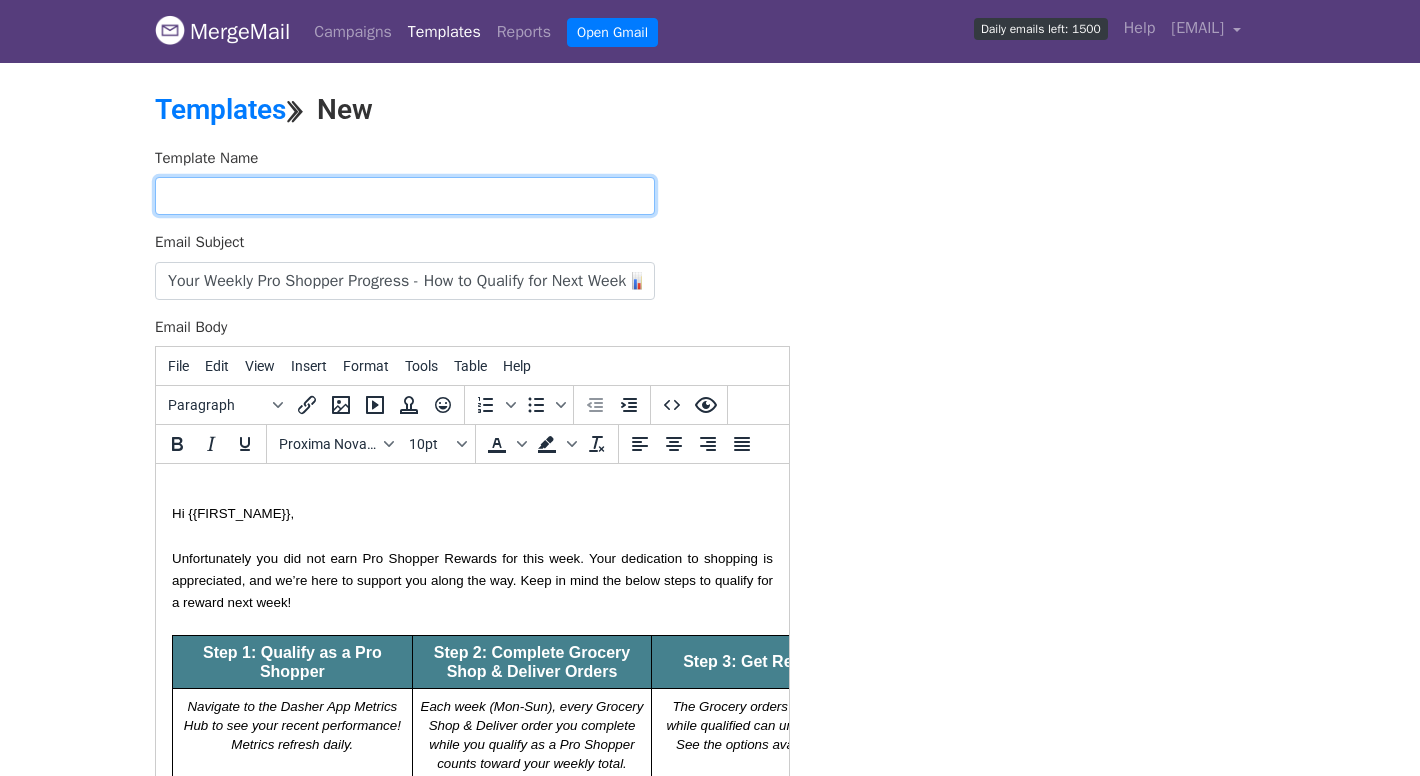 click at bounding box center (405, 196) 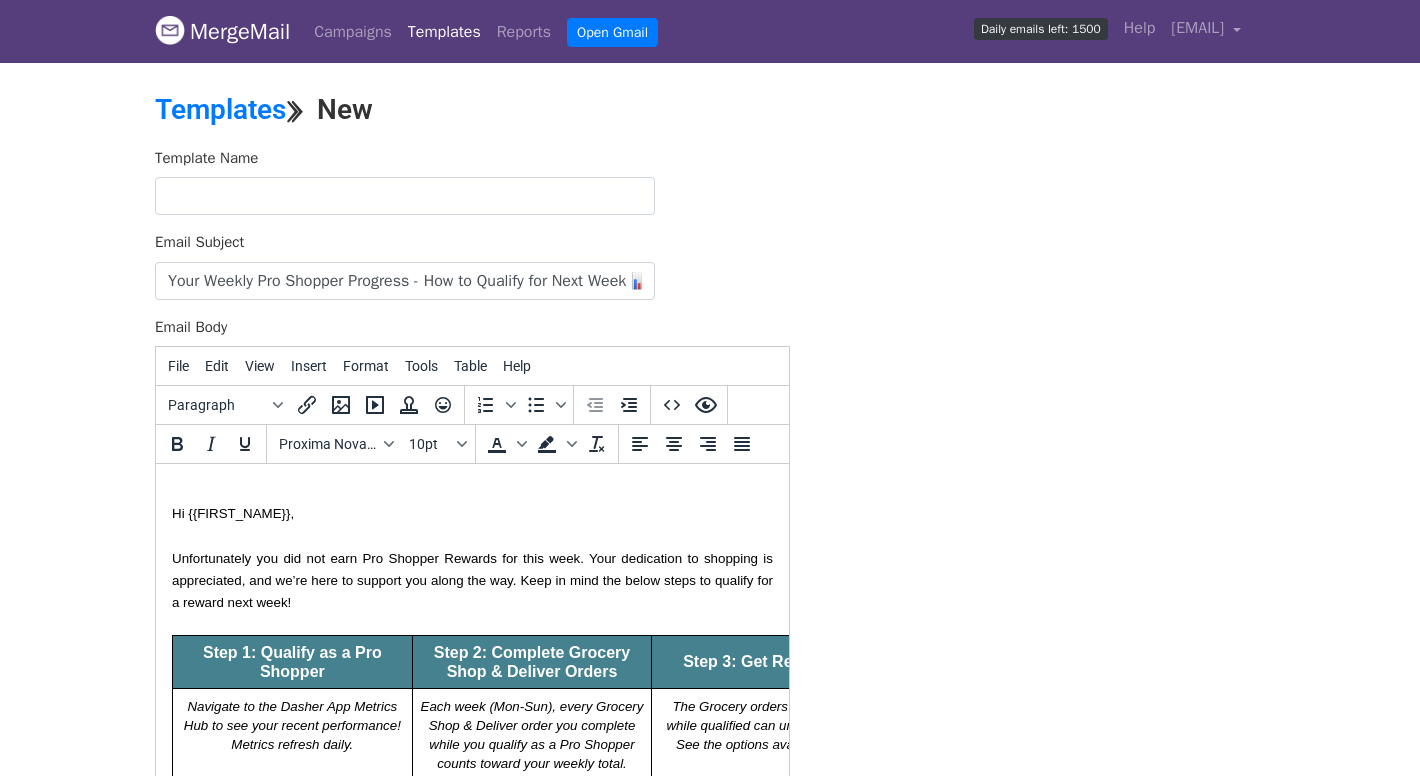 click on "Template Name" at bounding box center [472, 181] 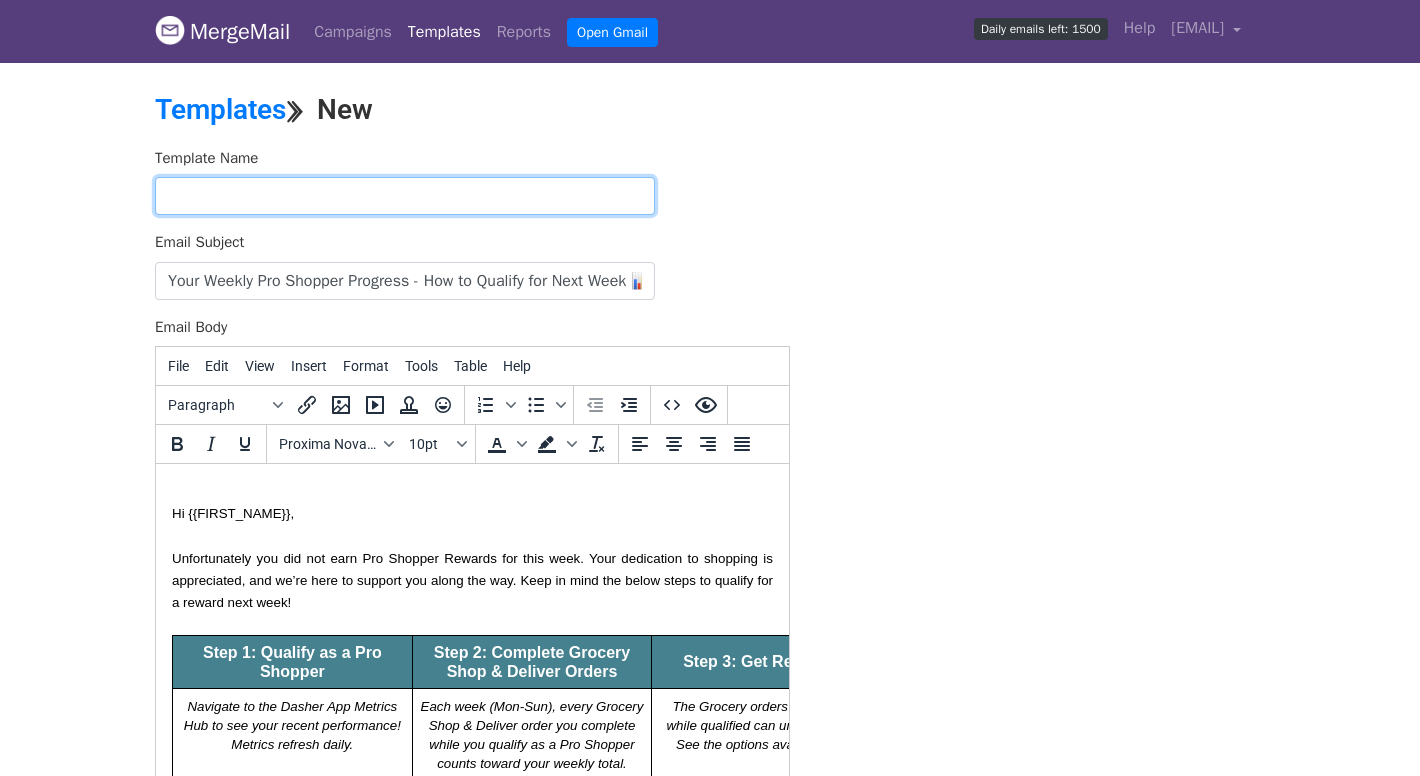 click at bounding box center [405, 196] 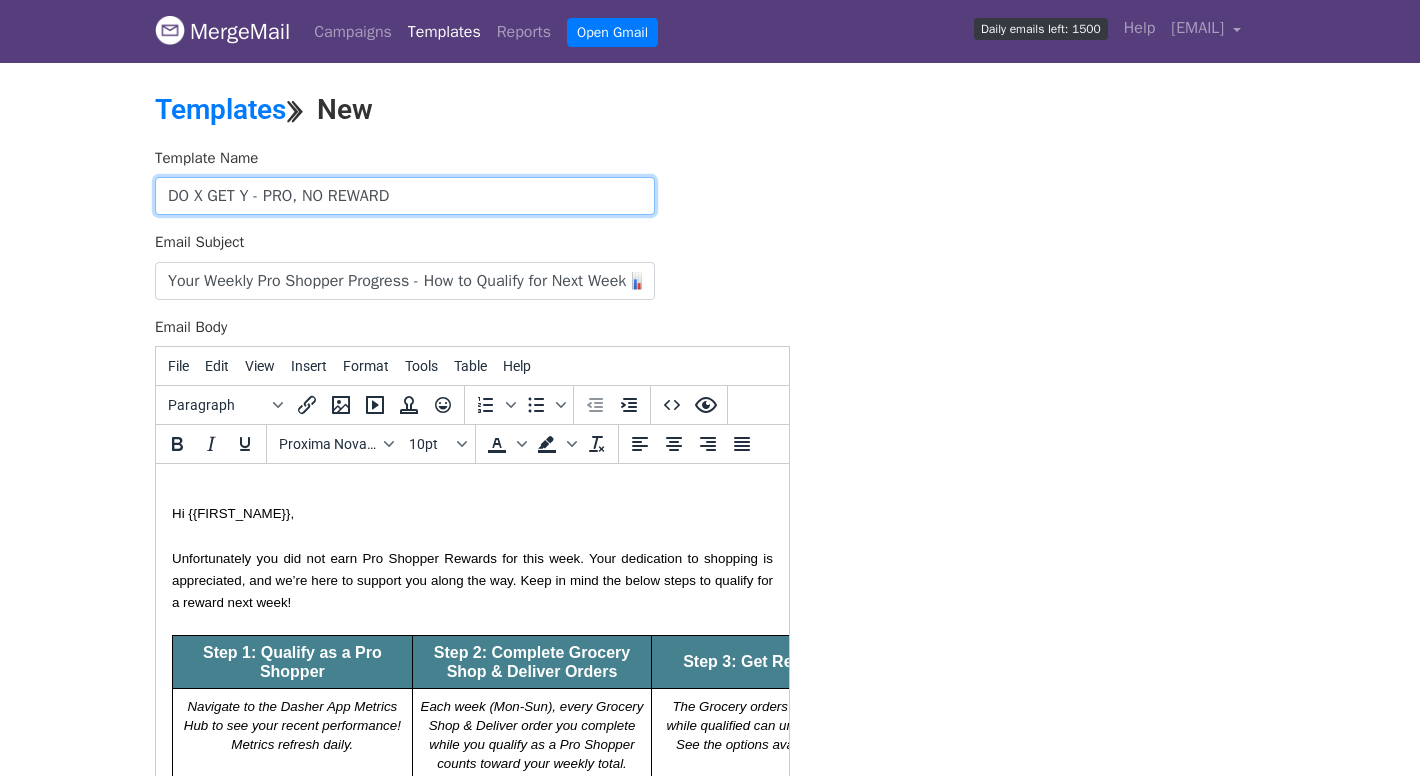 drag, startPoint x: 451, startPoint y: 208, endPoint x: 272, endPoint y: 192, distance: 179.71365 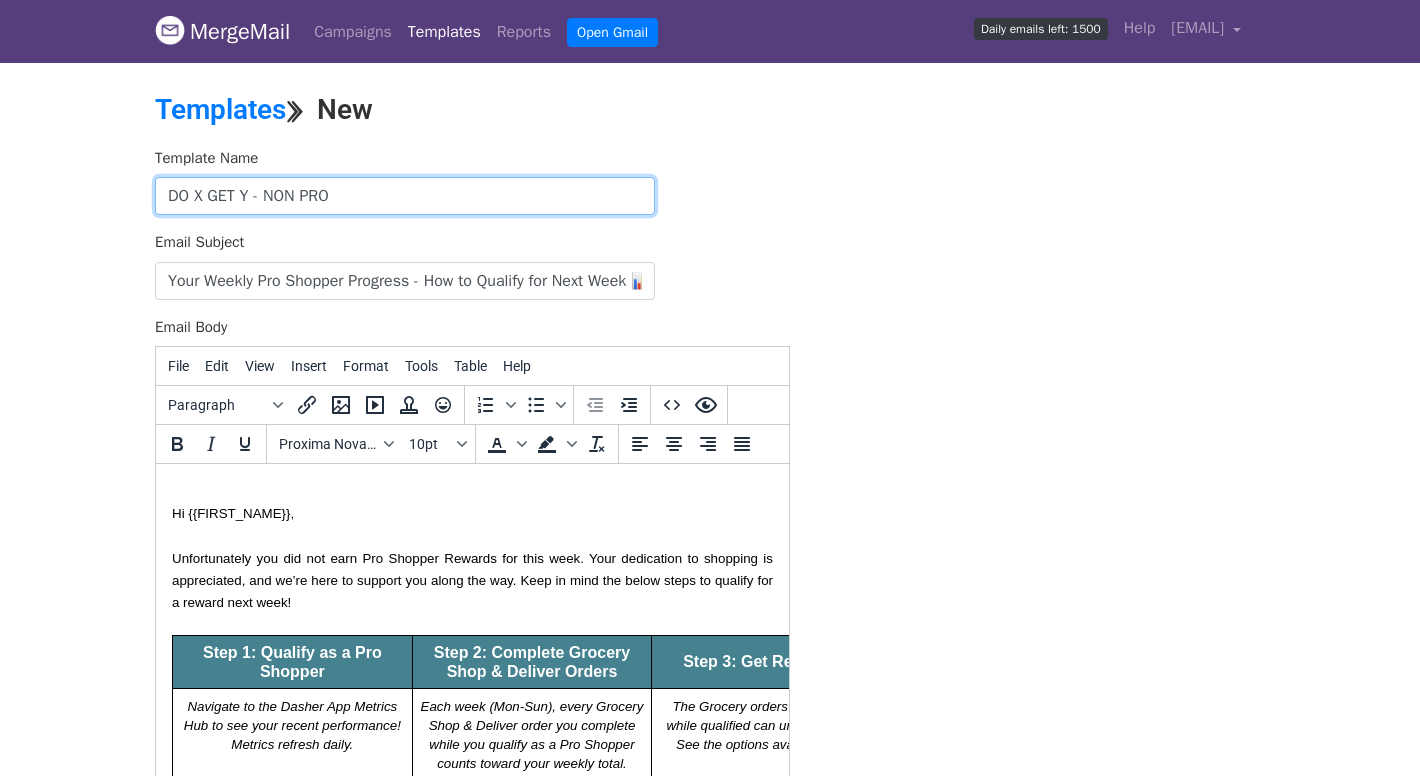 type on "DO X GET Y - NON PRO" 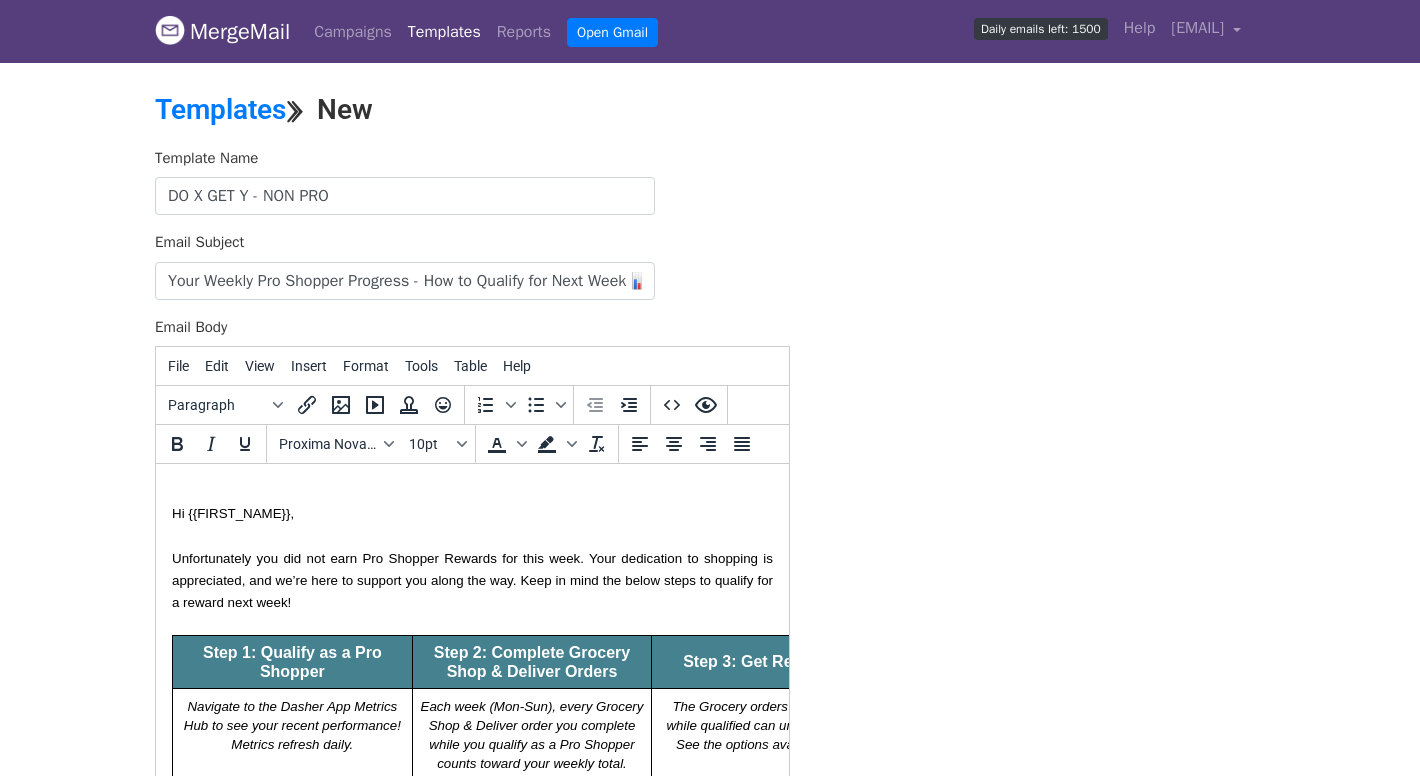click on "Template Name
DO X GET Y - NON PRO
Email Subject
Your Weekly Pro Shopper Progress - How to Qualify for Next Week 📊
Email Body
File Edit View Insert Format Tools Table Help Paragraph To open the popup, press Shift+Enter To open the popup, press Shift+Enter Proxima Nova,sans-serif 10pt To open the popup, press Shift+Enter To open the popup, press Shift+Enter span  »  p  »  span 825 words Powered by Tiny
Save" at bounding box center [710, 499] 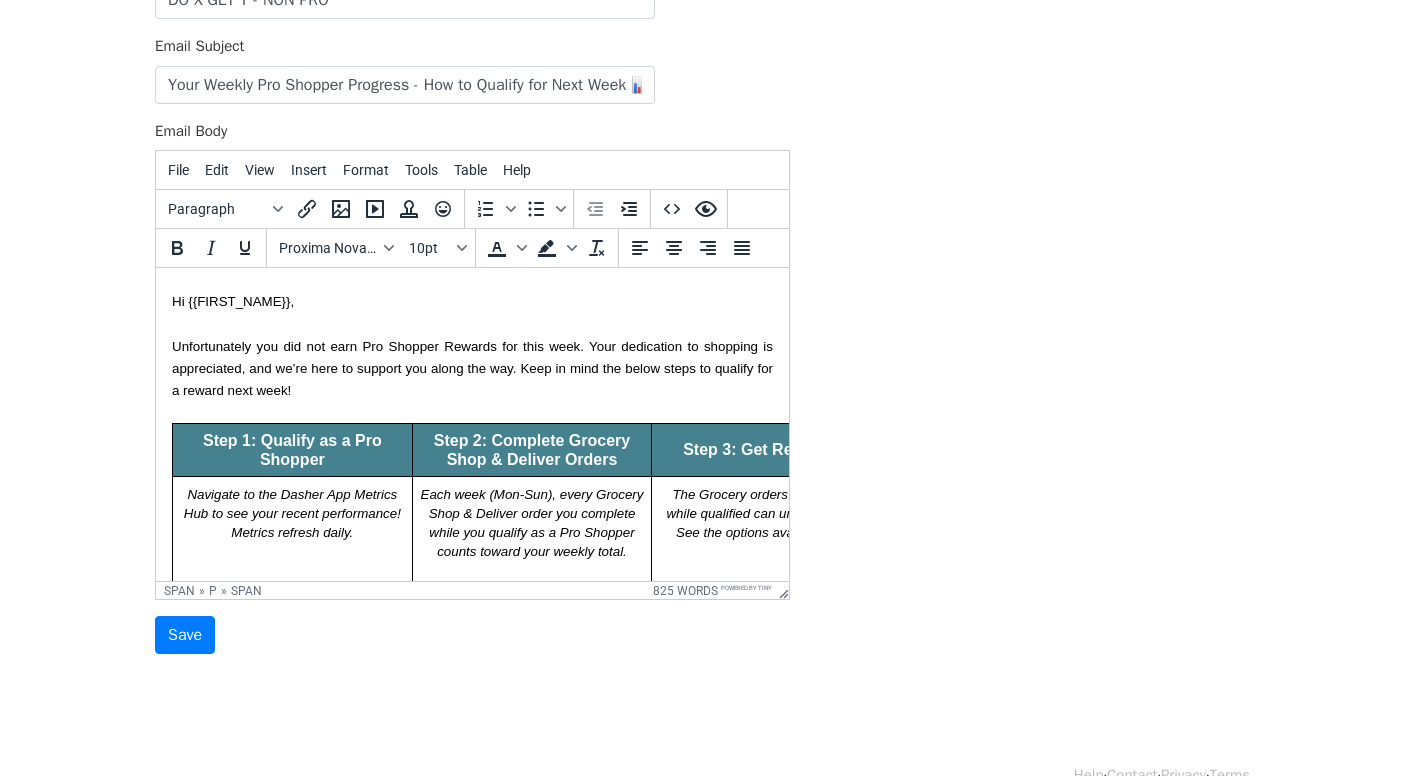 scroll, scrollTop: 0, scrollLeft: 0, axis: both 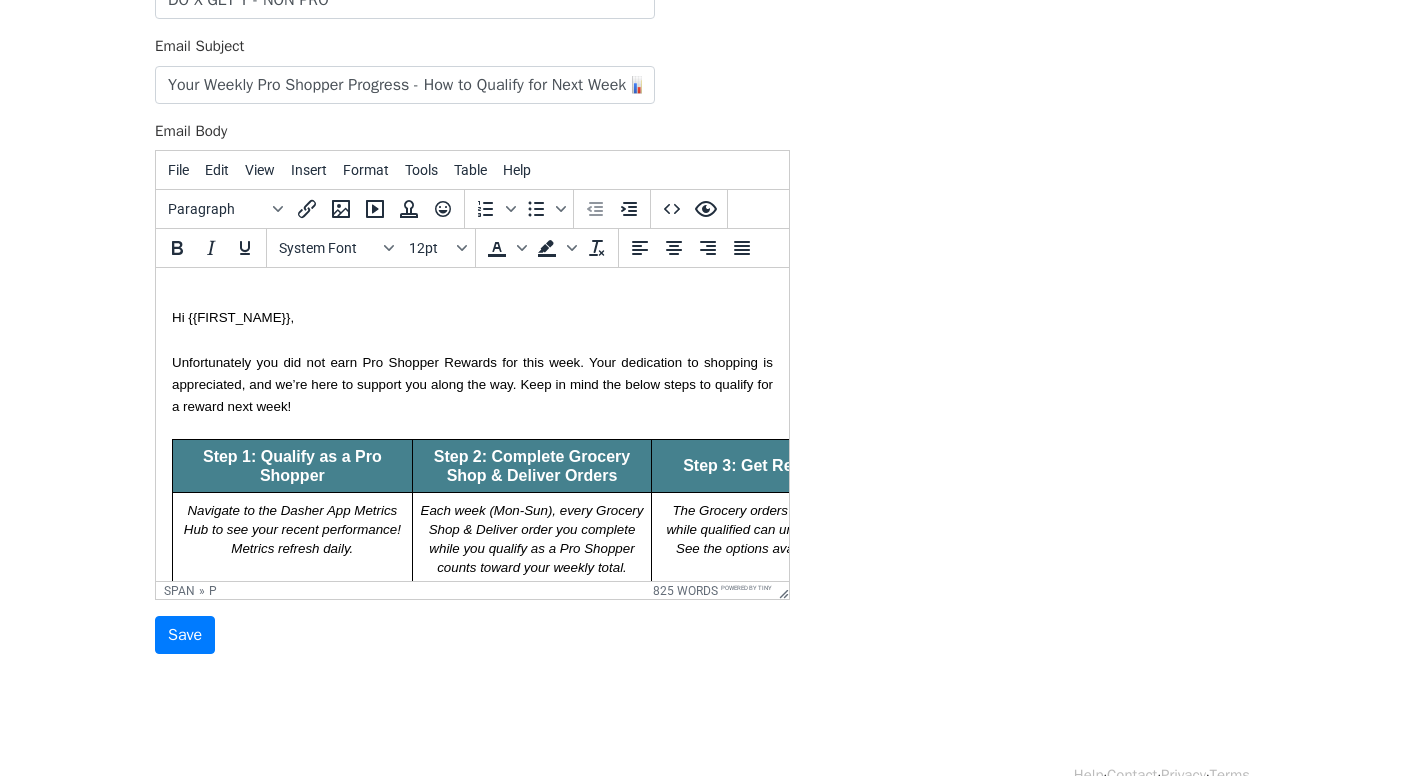 click at bounding box center [472, 339] 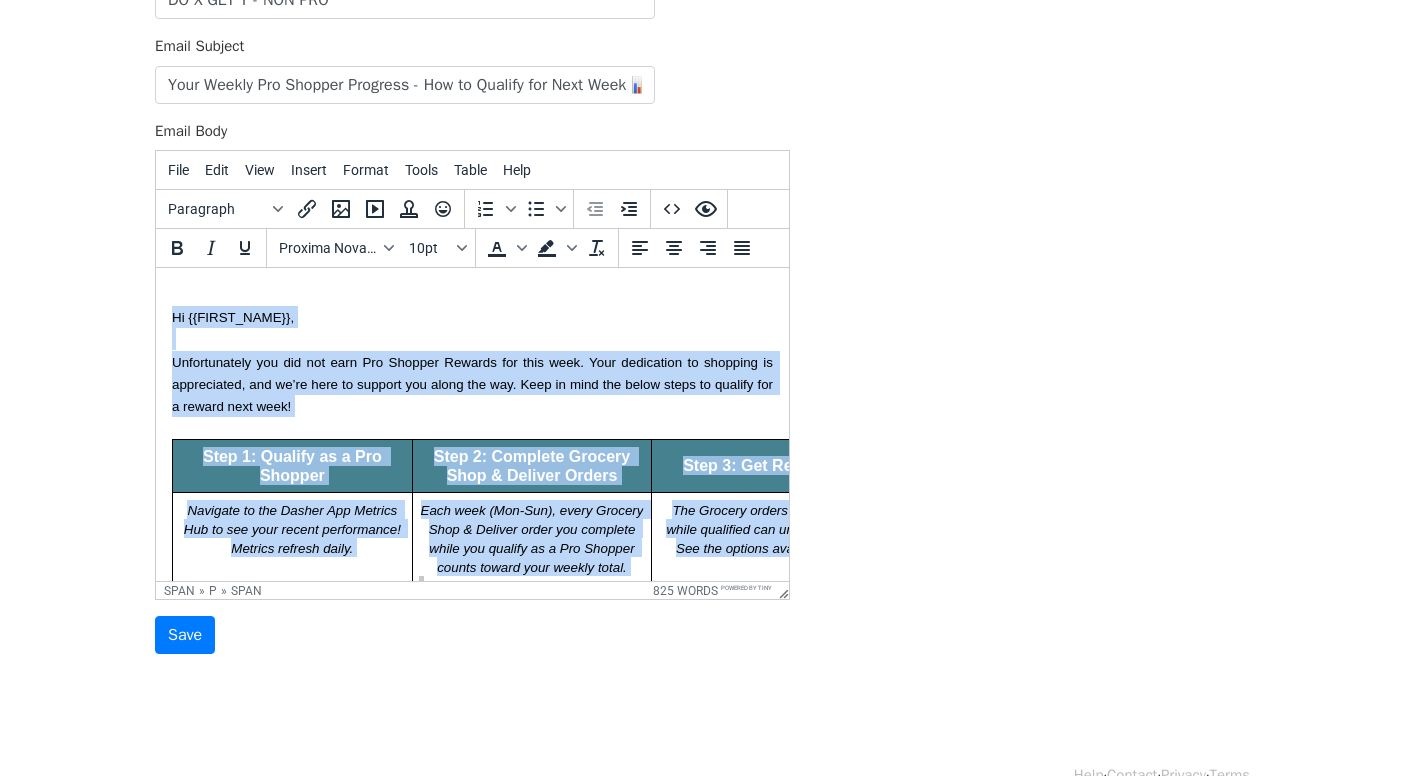 click on "Hi {{FIRST_NAME}},  Unfortunately you did not earn Pro Shopper Rewards for this week. Your dedication to shopping is appreciated, and we’re here to support you along the way. Keep in mind the below steps to qualify for a reward next week!  Step 1: Qualify as a Pro Shopper Step 2: Complete Grocery Shop & Deliver Orders Step 3: Get Rewarded!* Navigate to the Dasher App Metrics Hub to see your recent performance! Metrics refresh daily. Each week (Mon-Sun), every Grocery Shop & Deliver order you complete while you qualify as a Pro Shopper counts toward your weekly total. NEW: Orders with 20+ total items will count as 2 orders toward your weekly reward The Grocery orders you complete while qualified can unlock a reward. See the options available below! Weekly Reward Options Tier Grocery Orders Completed While Qualified as a Pro Weekly Reward 1 10 - 19 $50 2 20 - 39 $100 3 40+ $200 To learn more,  open the Ratings Tab on your Dasher App to check out your most recent ratings Dasher App FAQ <= 1% Substation Issues" at bounding box center [472, 1424] 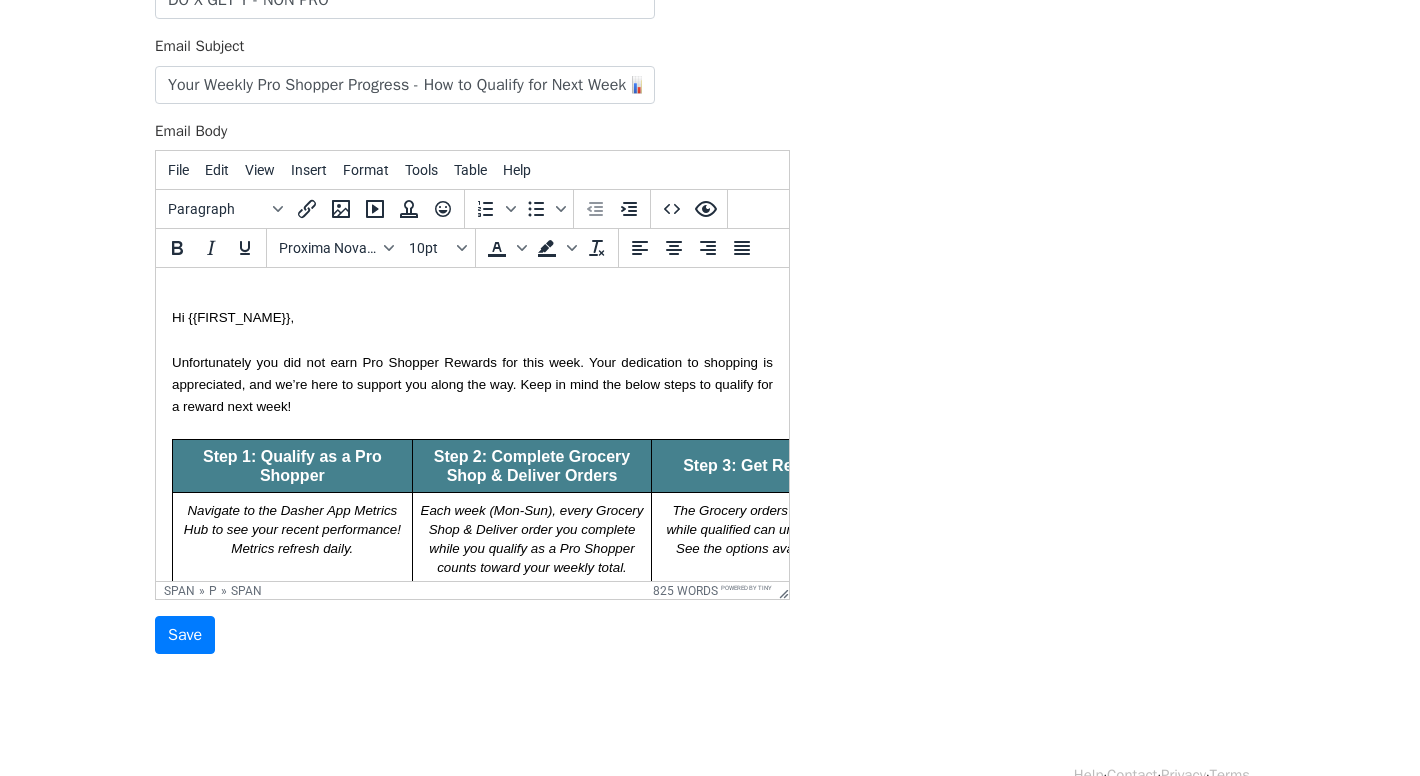 click on "Hi {{FIRST_NAME}}," at bounding box center [472, 317] 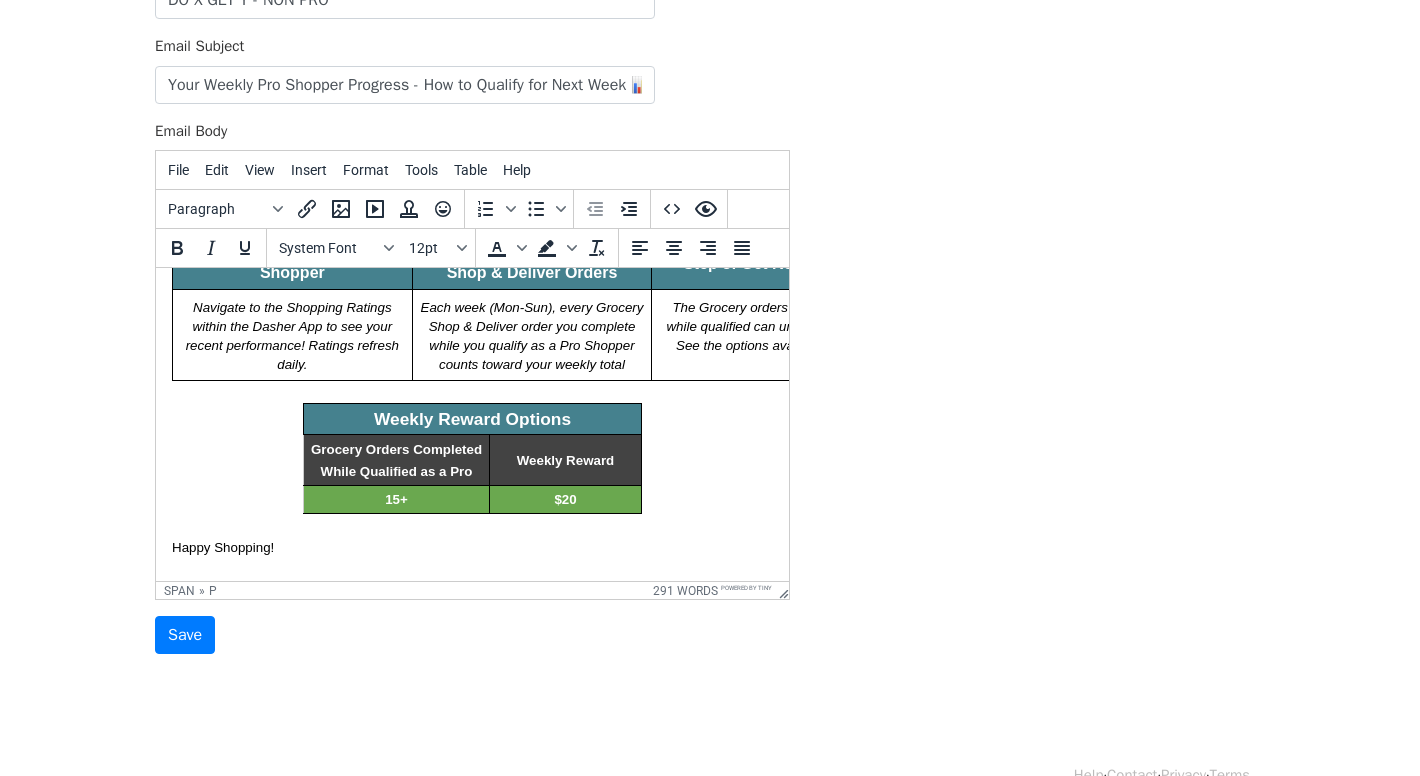scroll, scrollTop: 0, scrollLeft: 0, axis: both 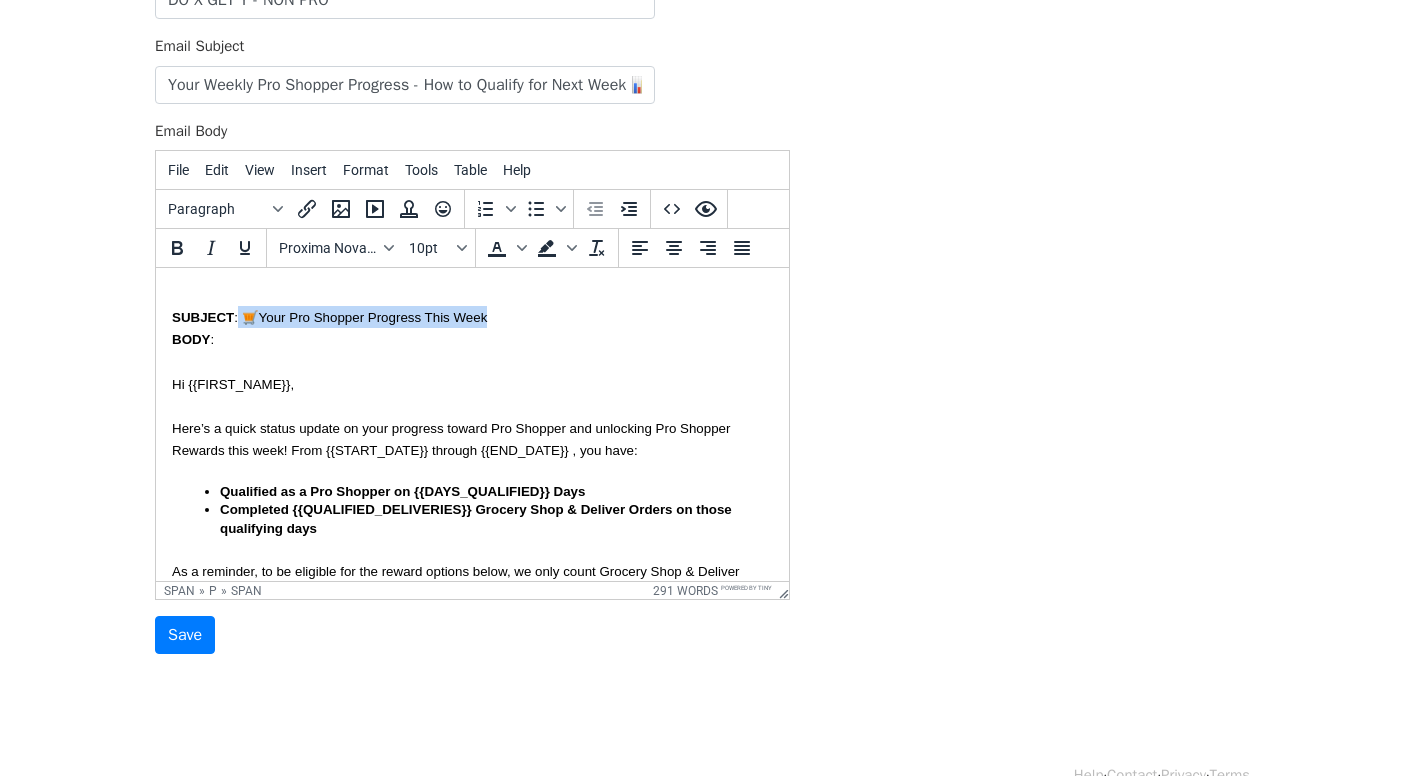 drag, startPoint x: 492, startPoint y: 318, endPoint x: 239, endPoint y: 319, distance: 253.00198 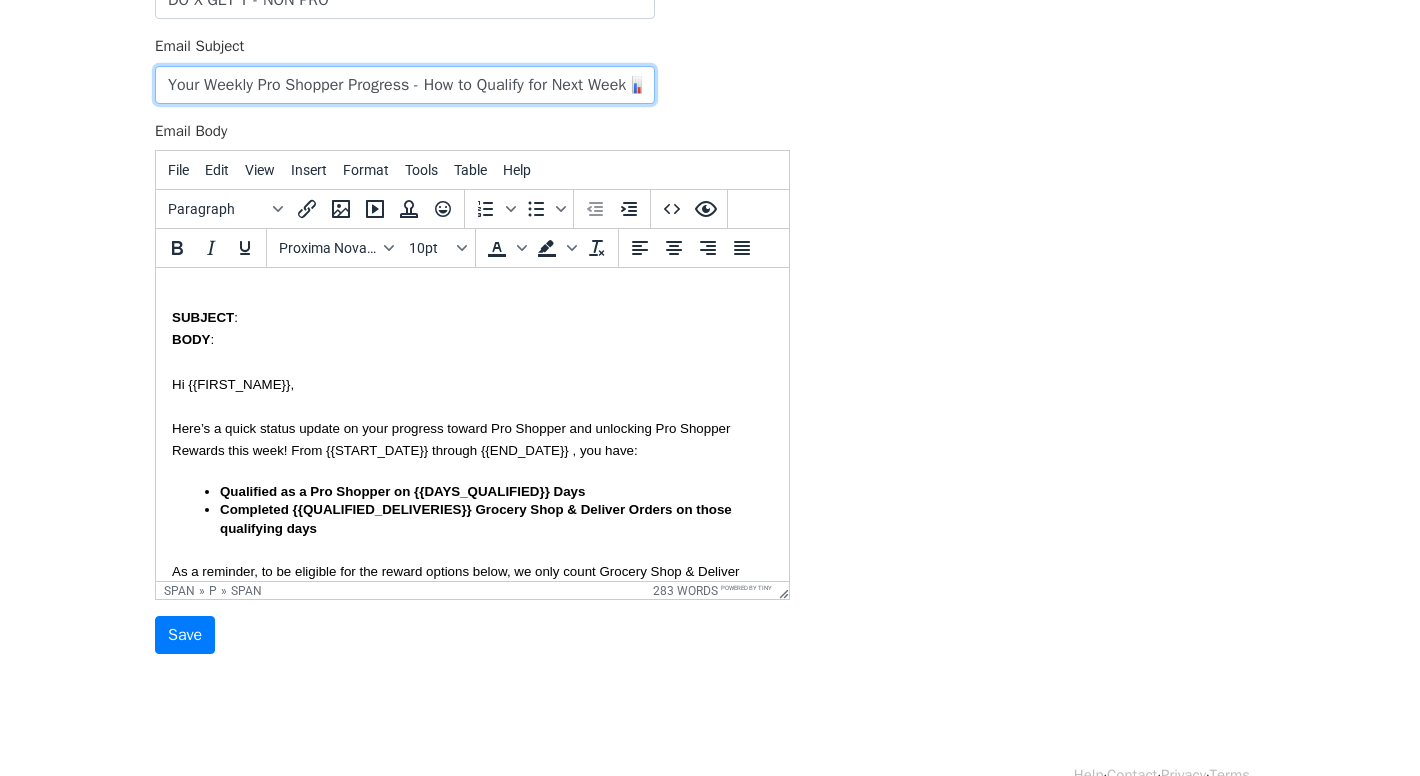 click on "Your Weekly Pro Shopper Progress - How to Qualify for Next Week 📊" at bounding box center (405, 85) 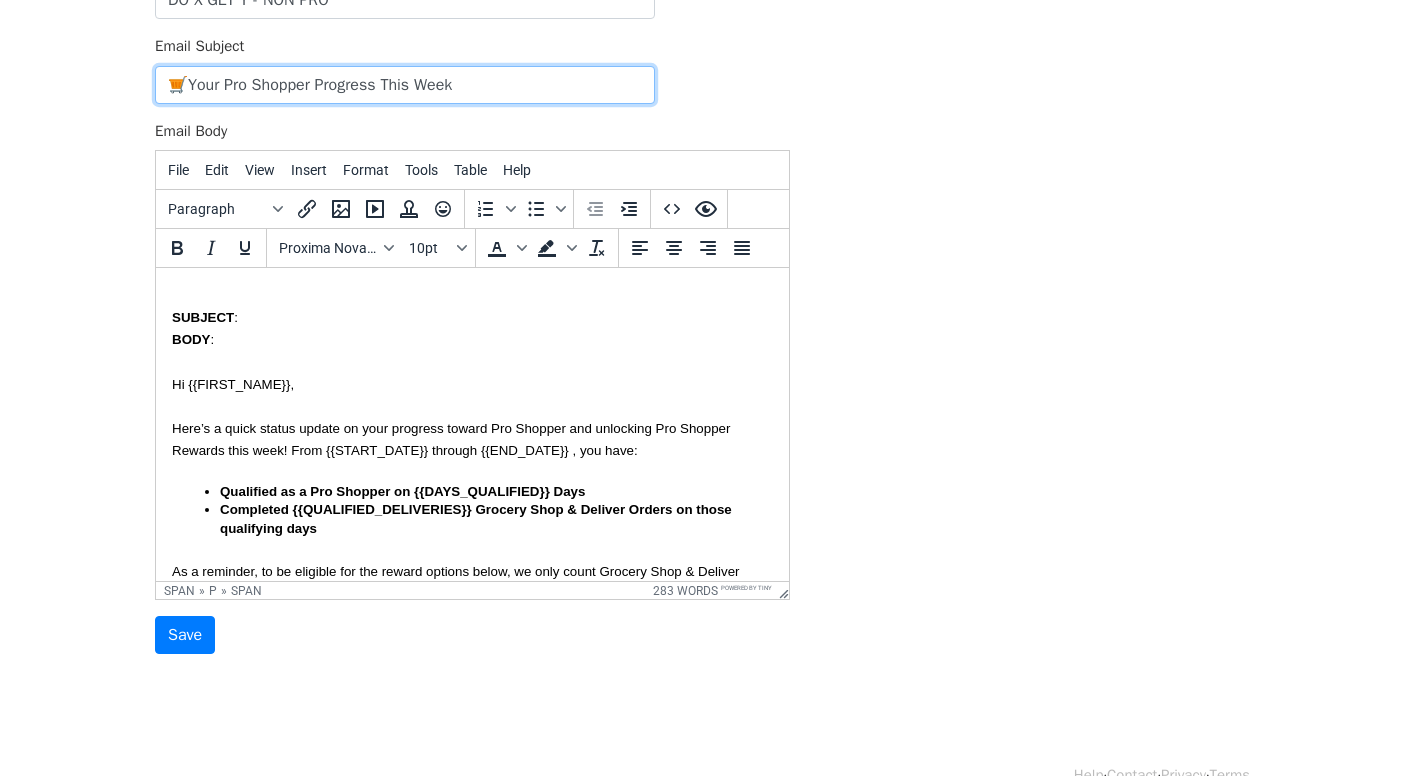 type on "🛒Your Pro Shopper Progress This Week" 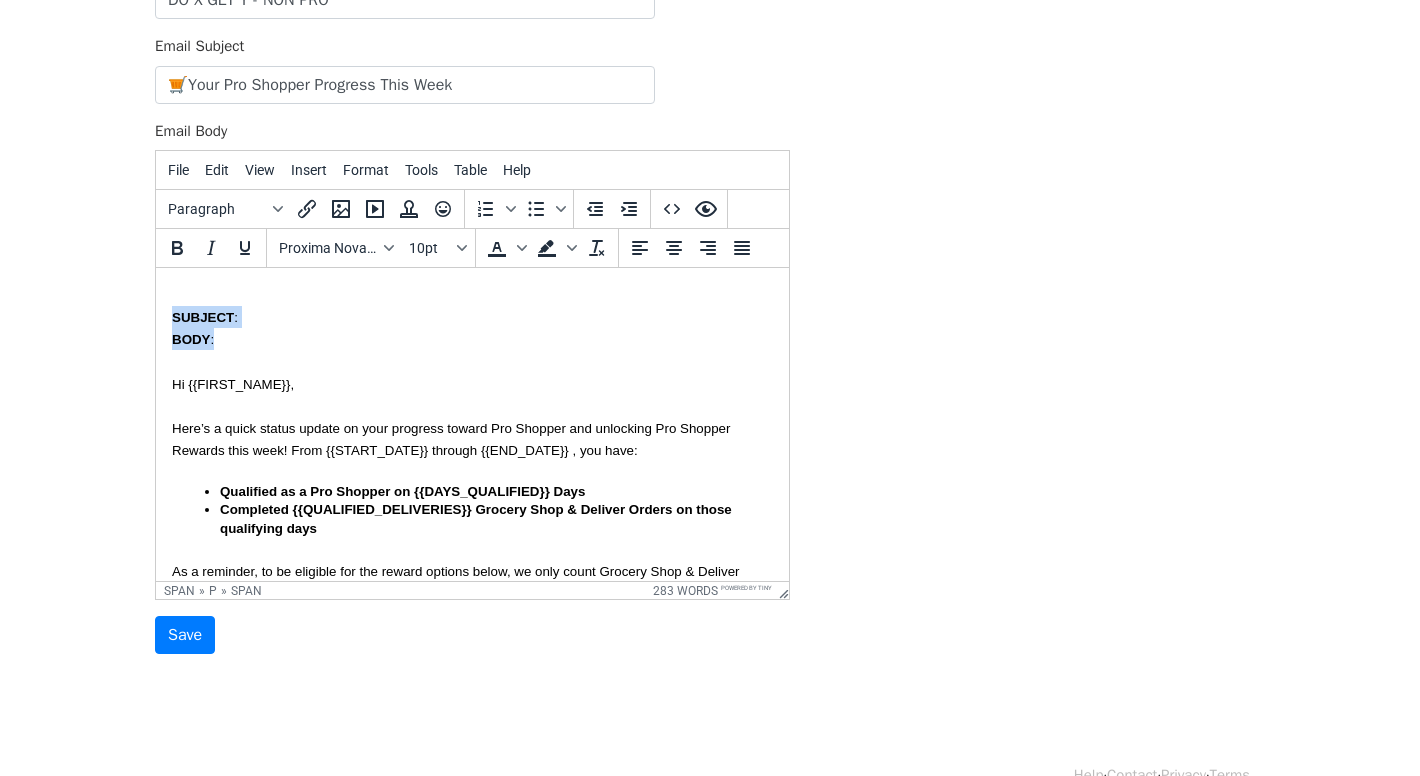 drag, startPoint x: 244, startPoint y: 369, endPoint x: 162, endPoint y: 255, distance: 140.42792 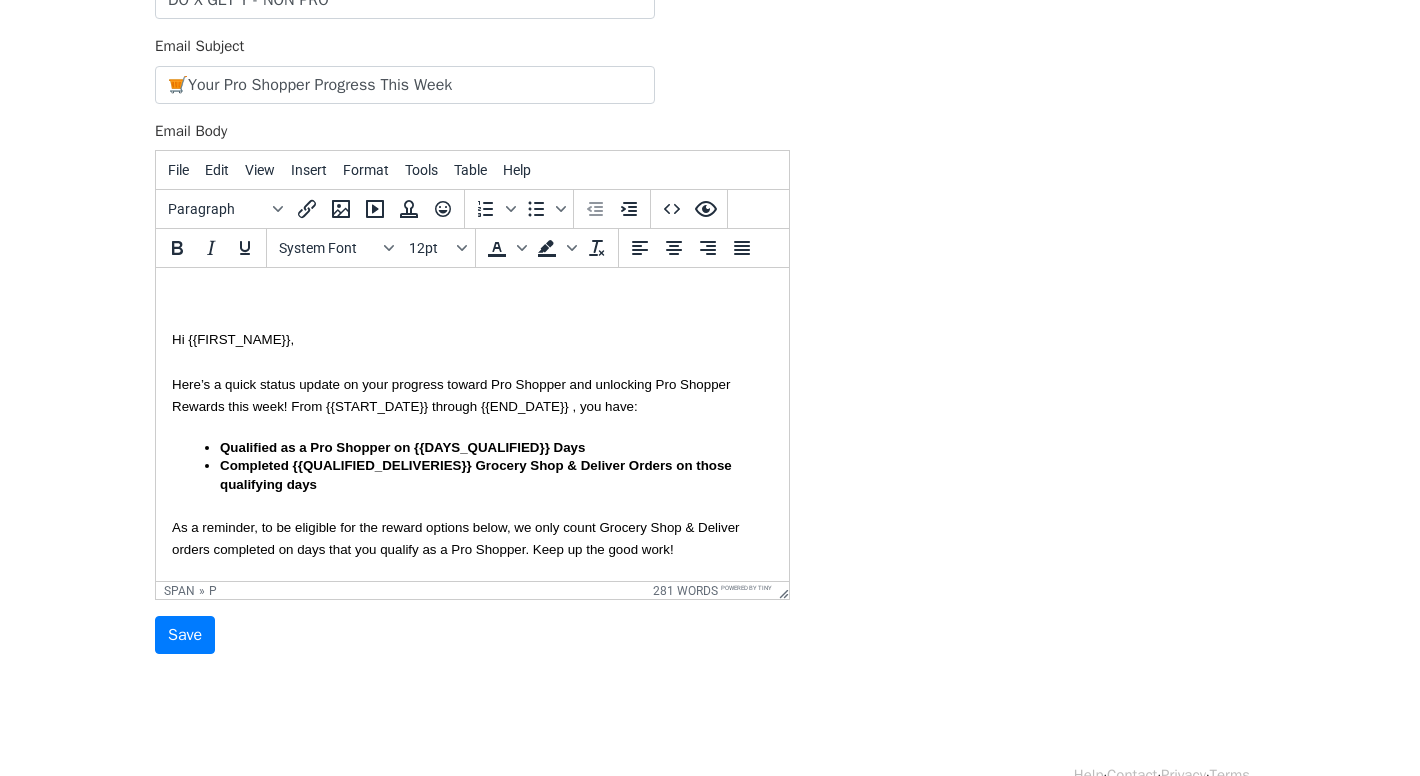 click on "Hi {{FIRST_NAME}}," at bounding box center (233, 339) 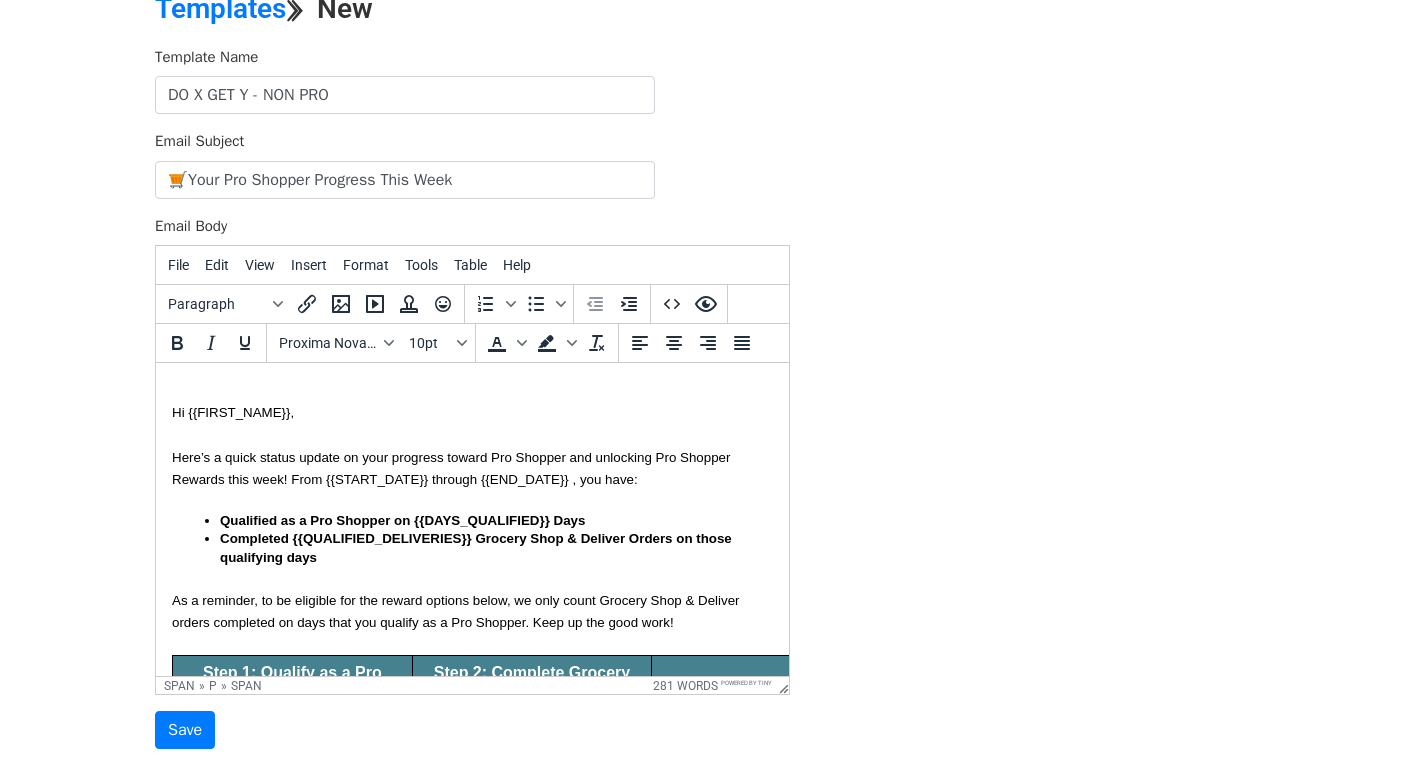 scroll, scrollTop: 0, scrollLeft: 0, axis: both 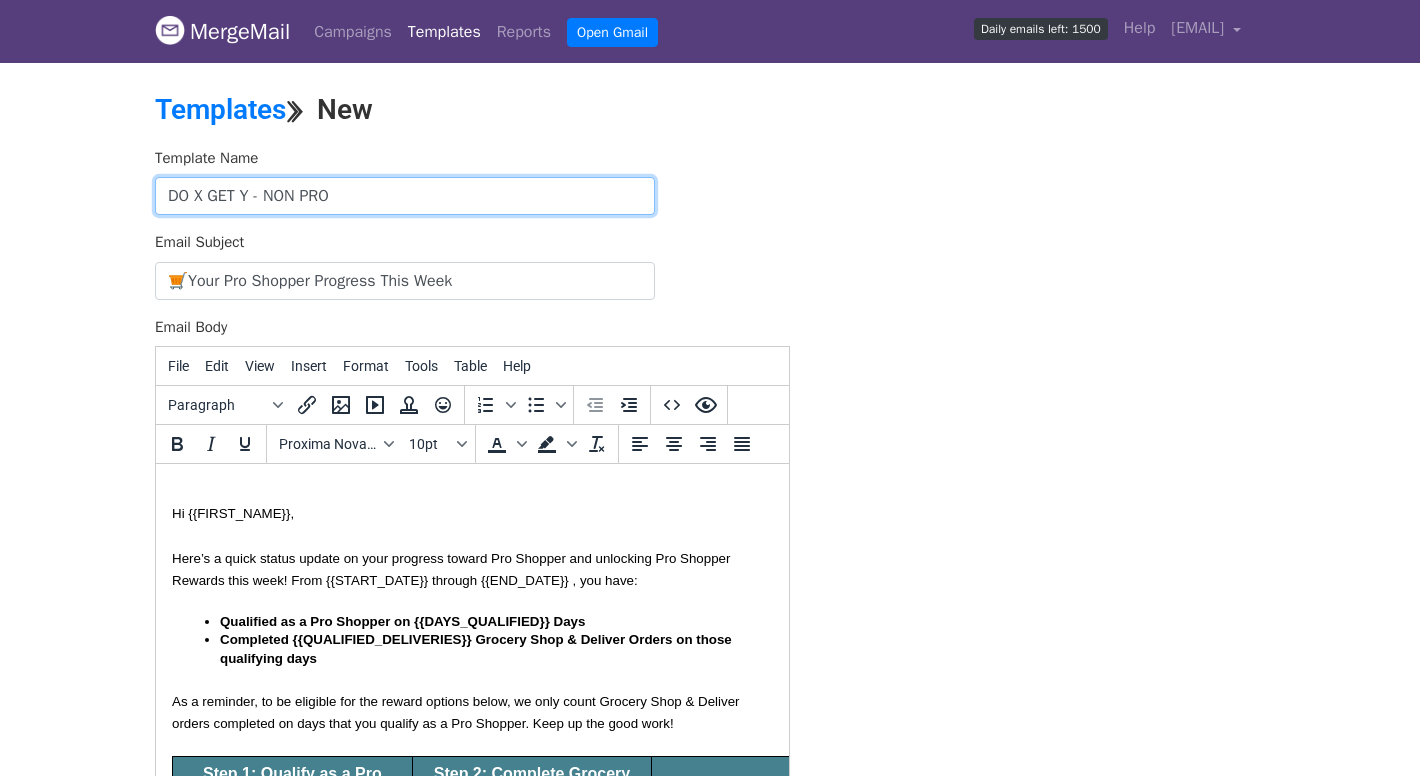 drag, startPoint x: 376, startPoint y: 193, endPoint x: 272, endPoint y: 192, distance: 104.00481 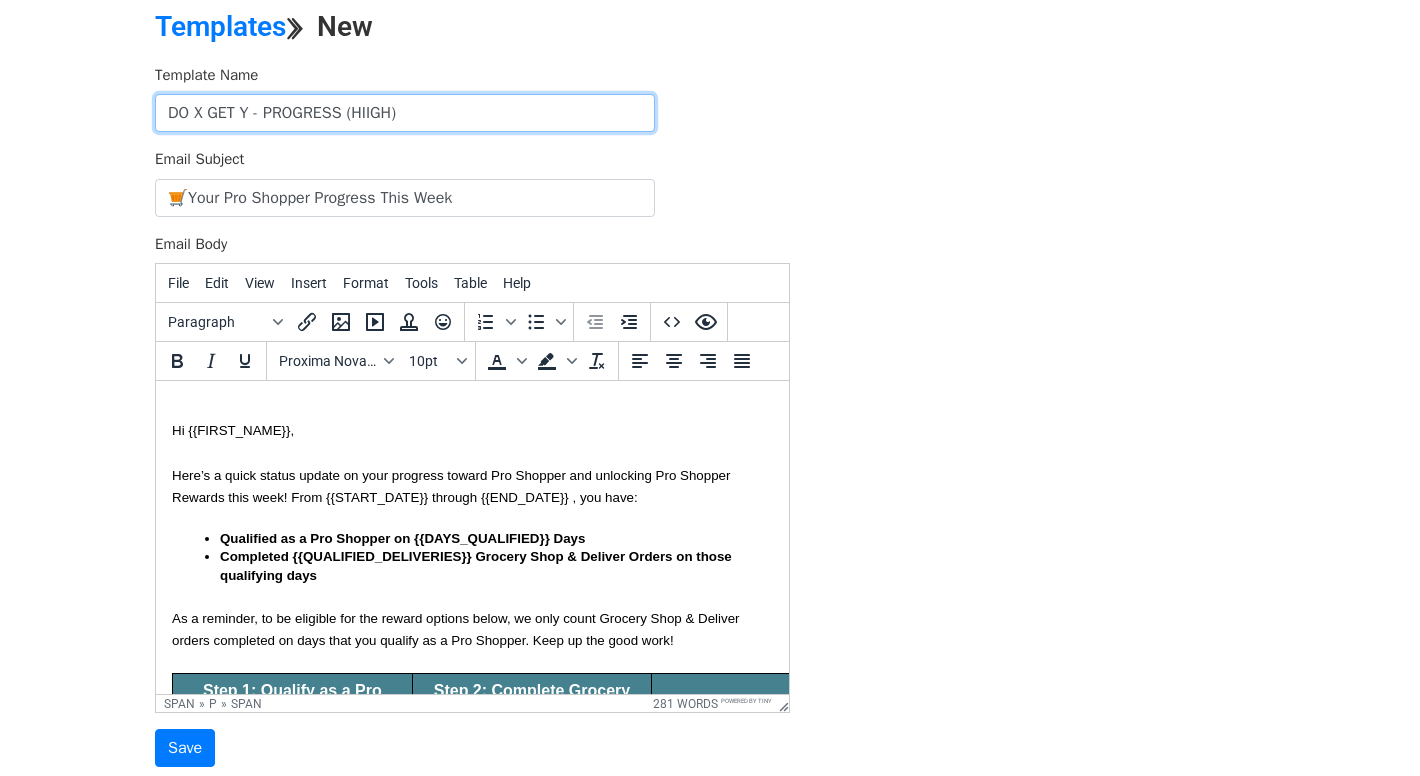 scroll, scrollTop: 81, scrollLeft: 0, axis: vertical 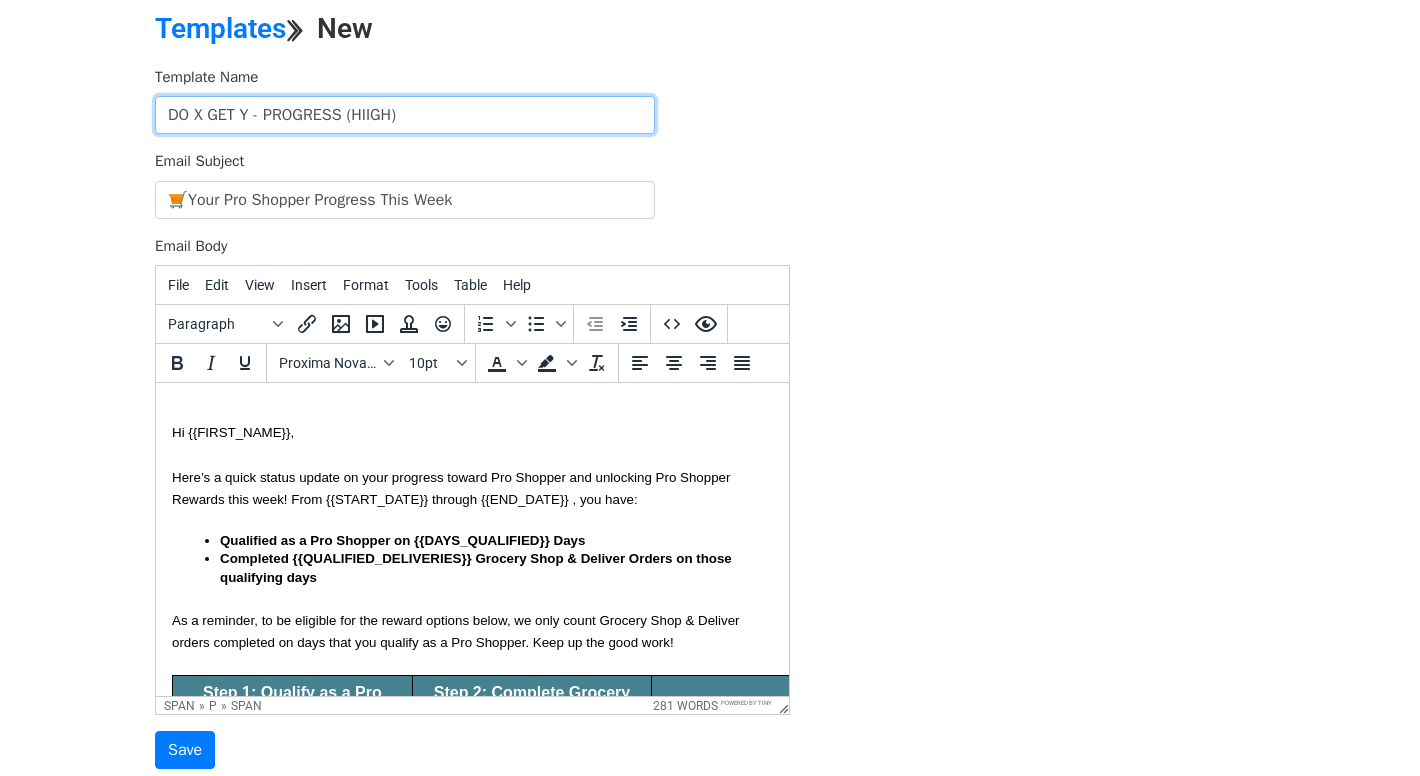 type on "DO X GET Y - PROGRESS (HIIGH)" 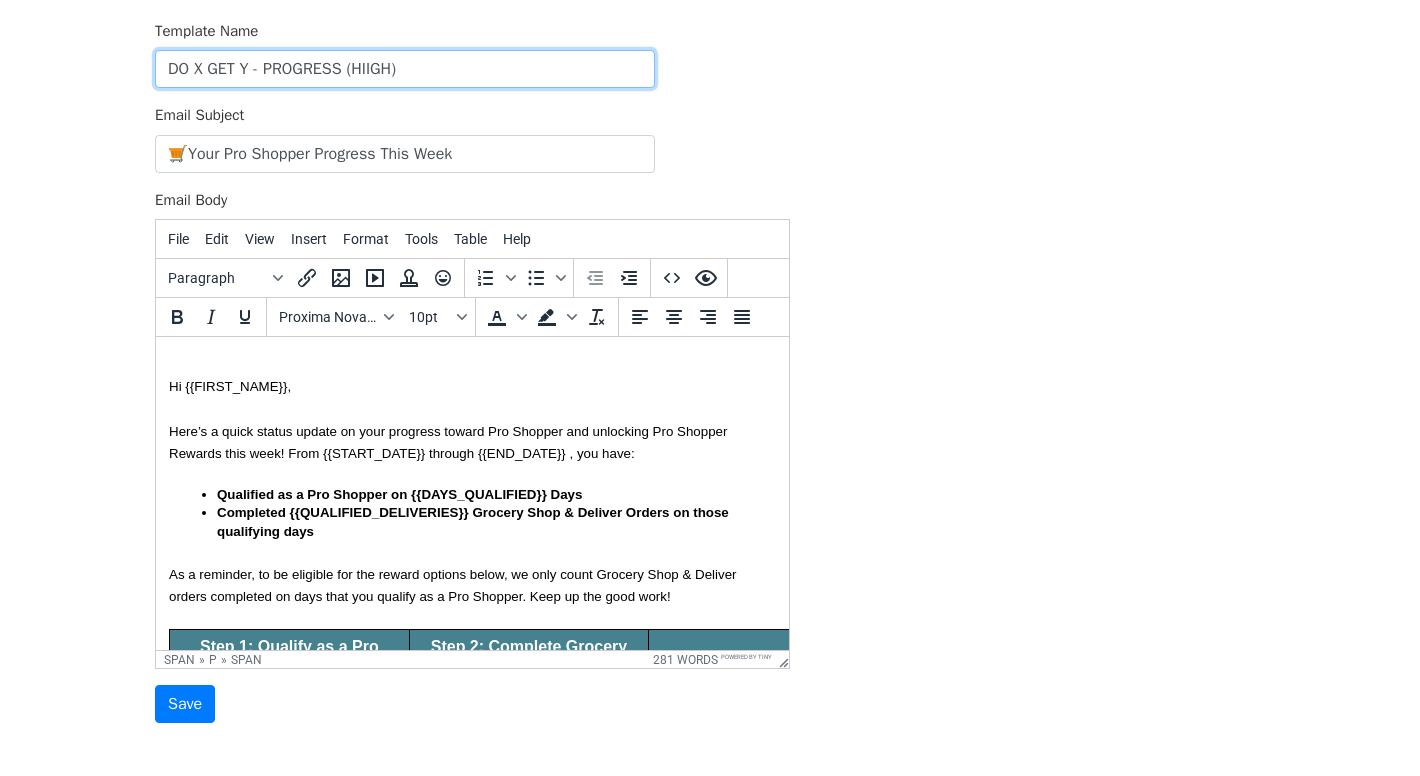 scroll, scrollTop: 129, scrollLeft: 0, axis: vertical 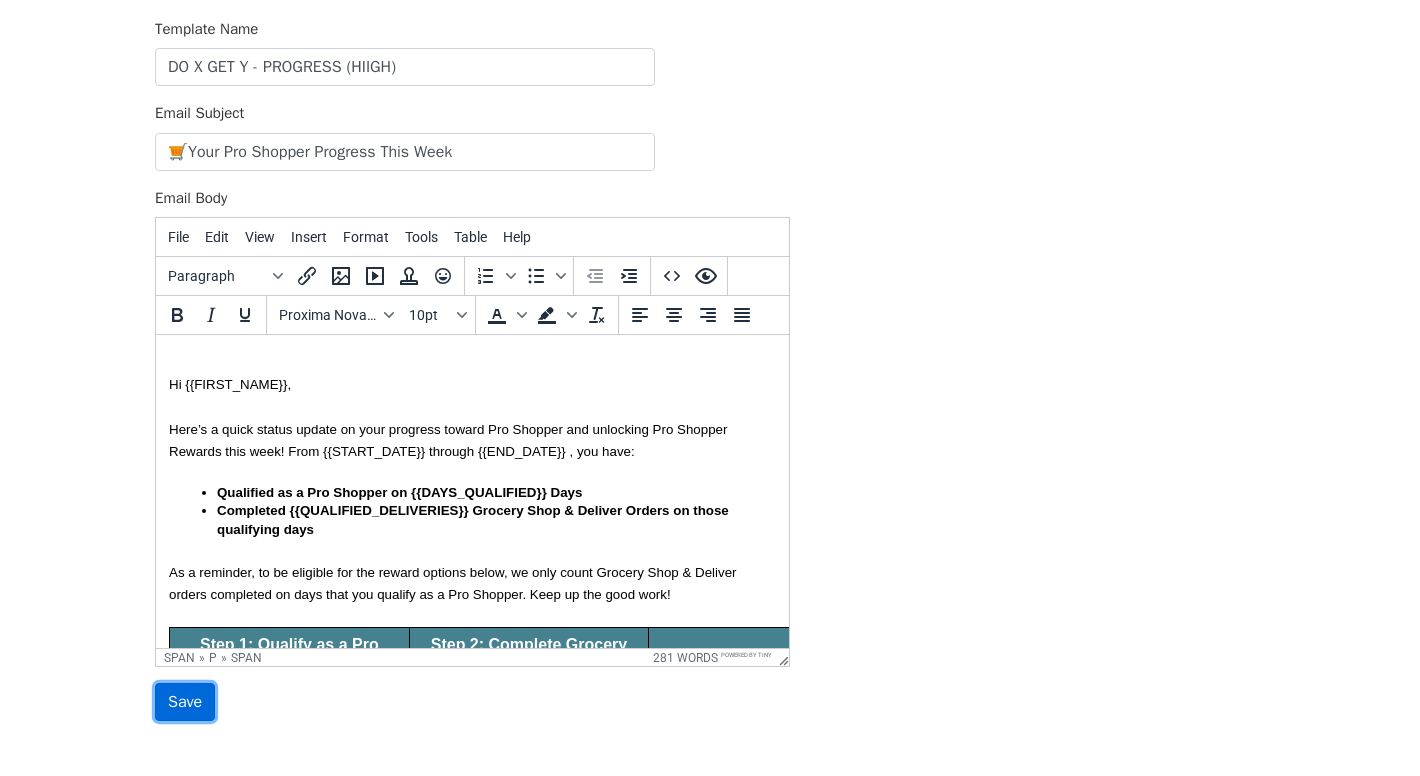 click on "Save" at bounding box center (185, 702) 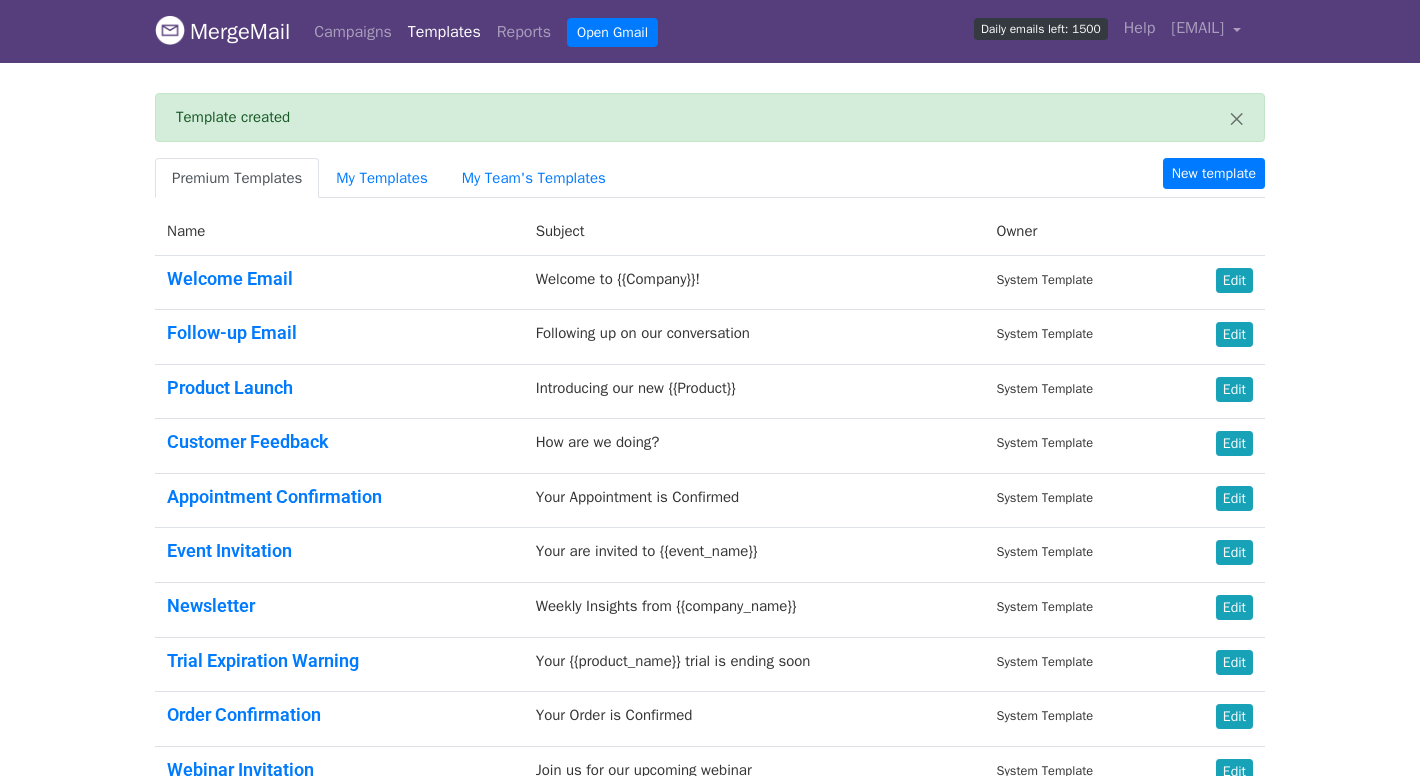 scroll, scrollTop: 0, scrollLeft: 0, axis: both 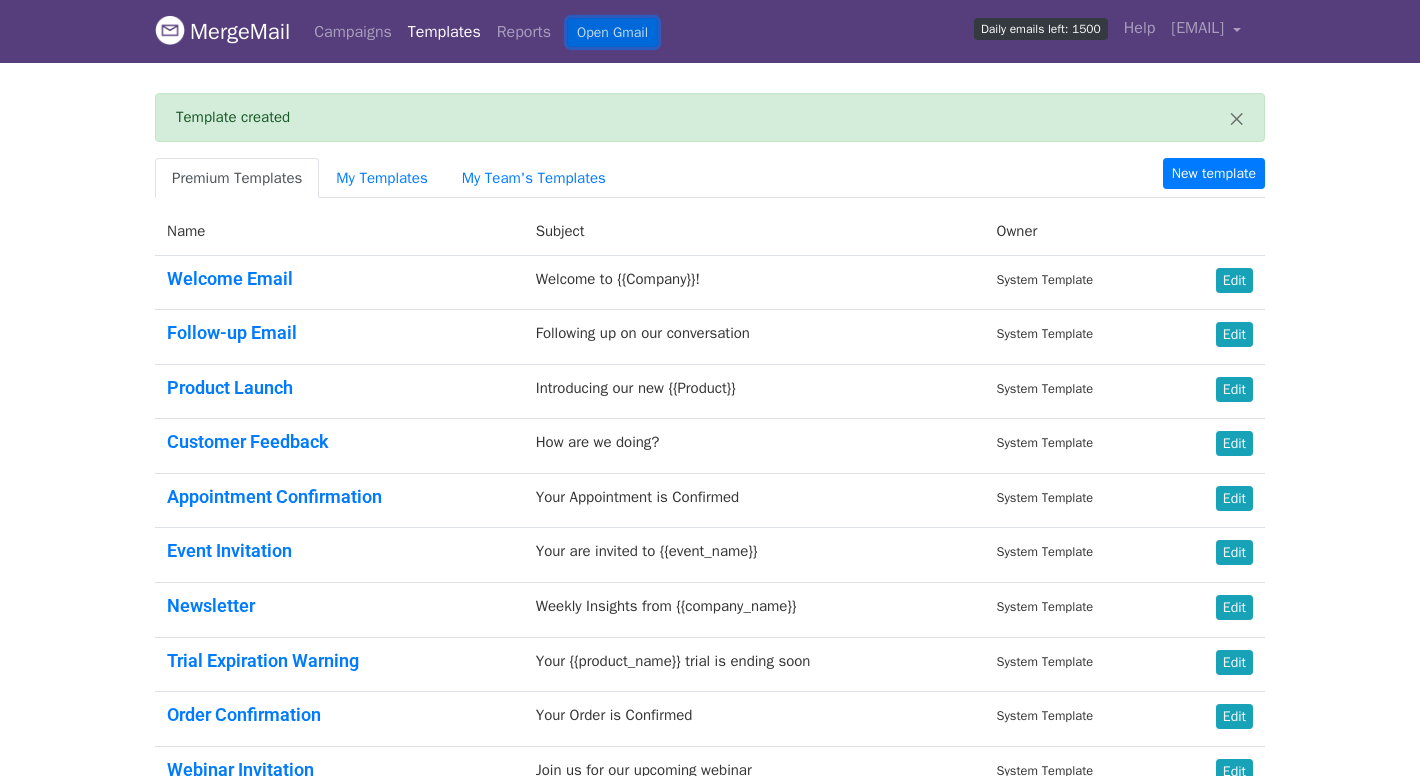 click on "Open Gmail" at bounding box center (612, 32) 